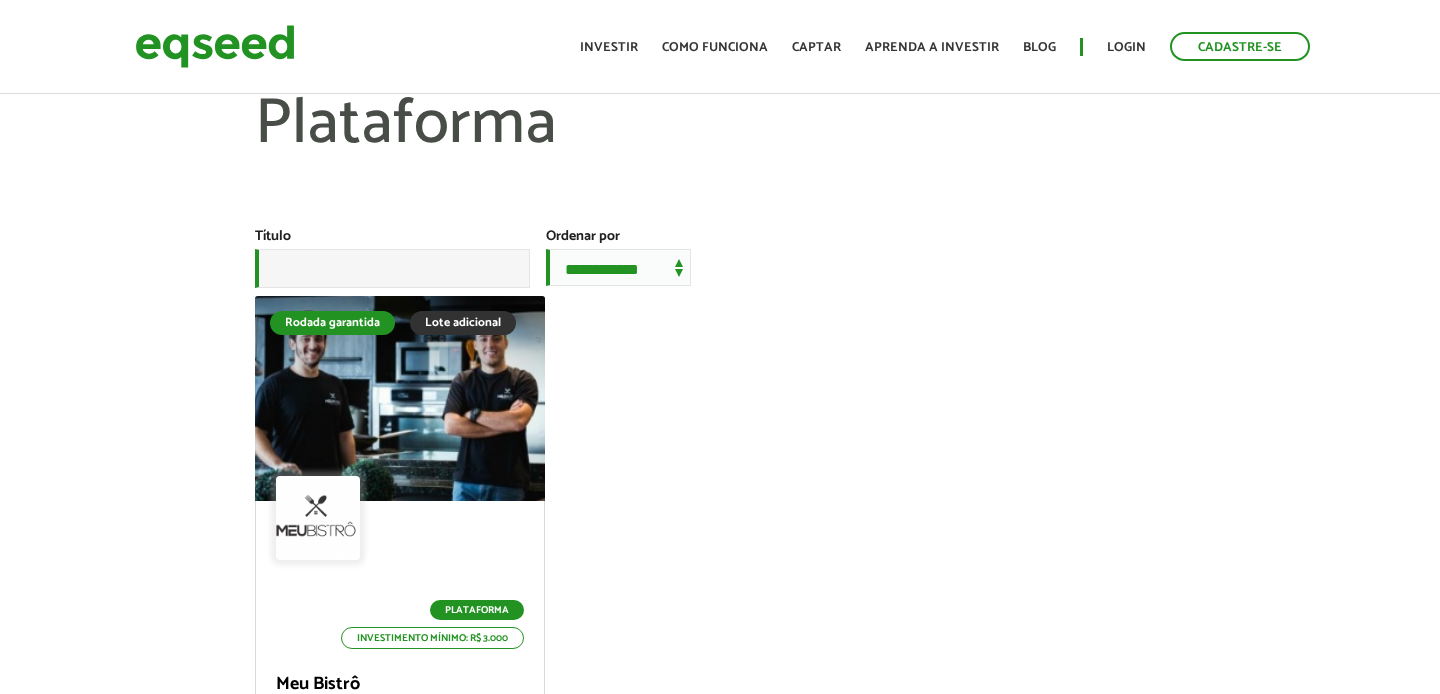 scroll, scrollTop: 0, scrollLeft: 0, axis: both 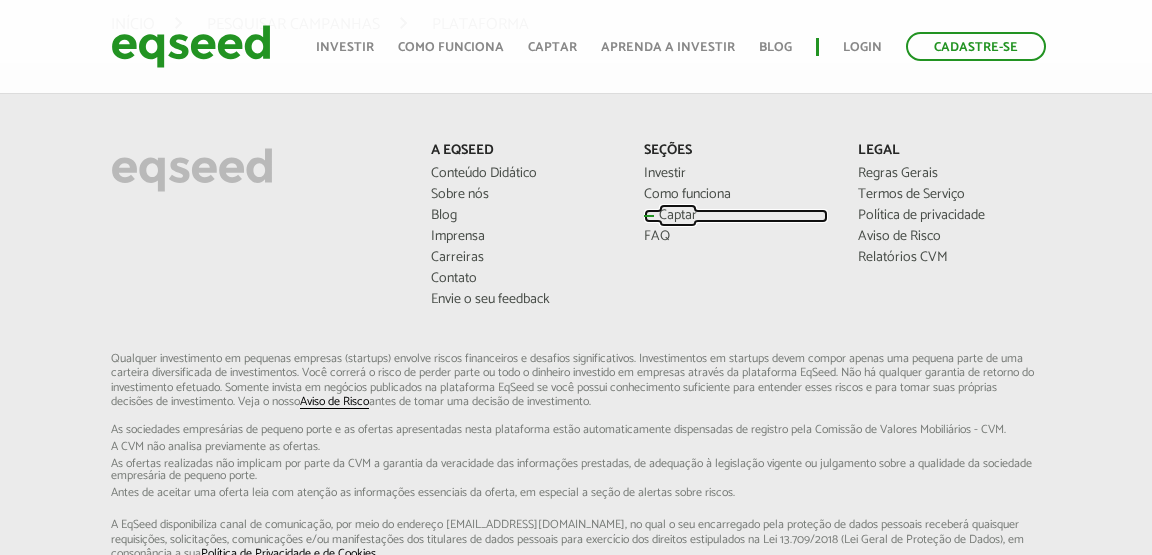 click on "Captar" at bounding box center (735, 216) 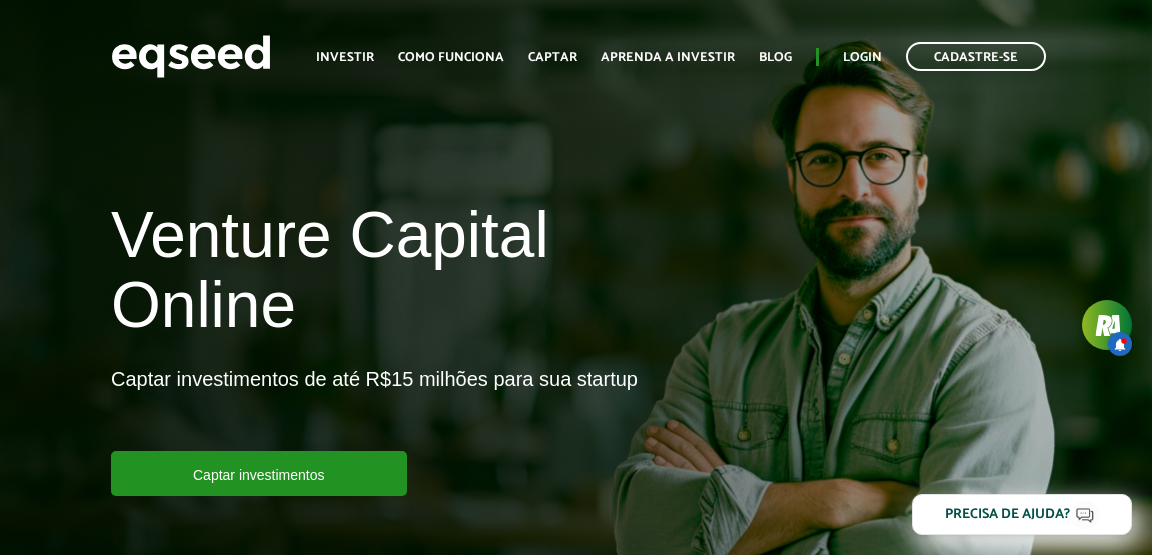 scroll, scrollTop: 0, scrollLeft: 0, axis: both 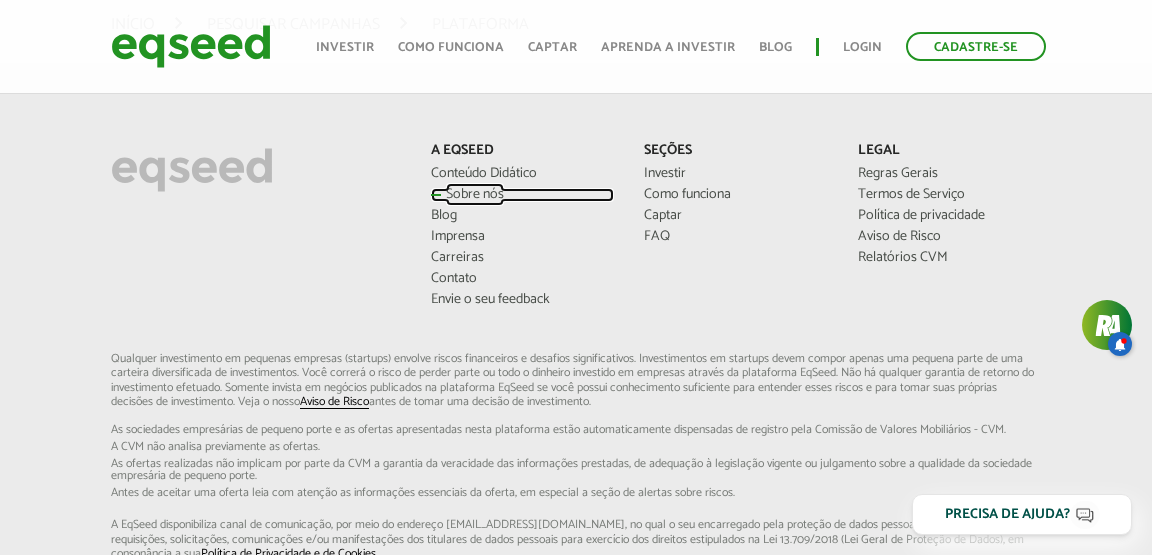 click on "Sobre nós" at bounding box center [522, 195] 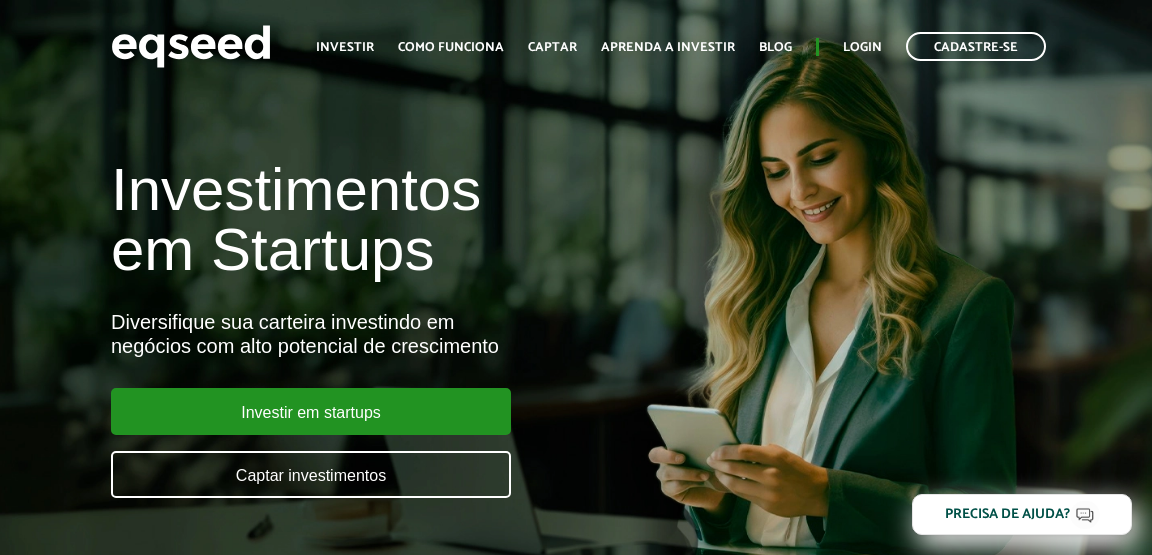 scroll, scrollTop: 0, scrollLeft: 0, axis: both 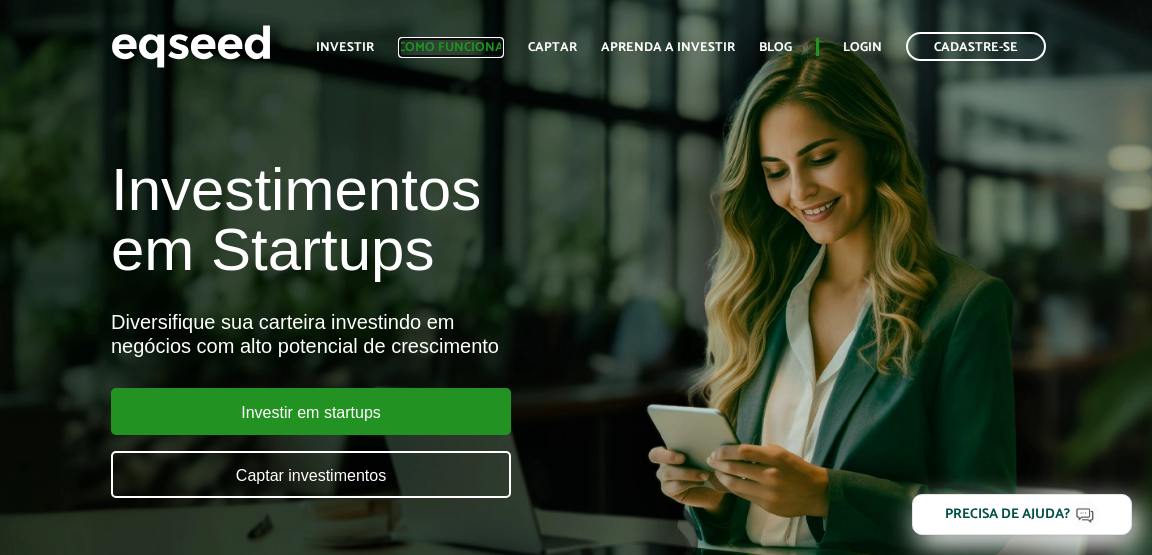 click on "Como funciona" at bounding box center [451, 47] 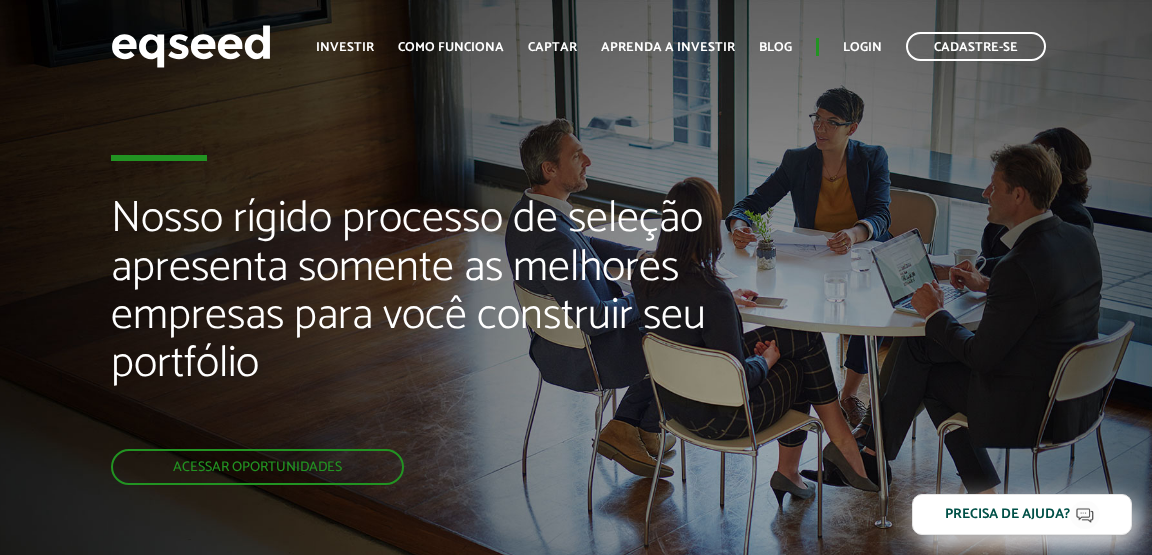 scroll, scrollTop: 0, scrollLeft: 0, axis: both 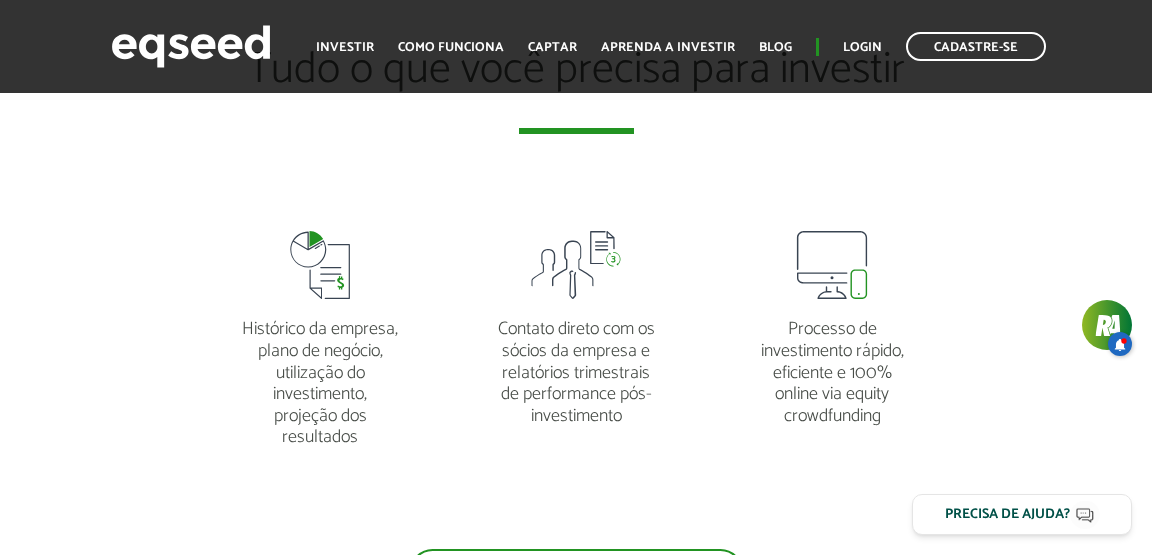click at bounding box center (576, 254) 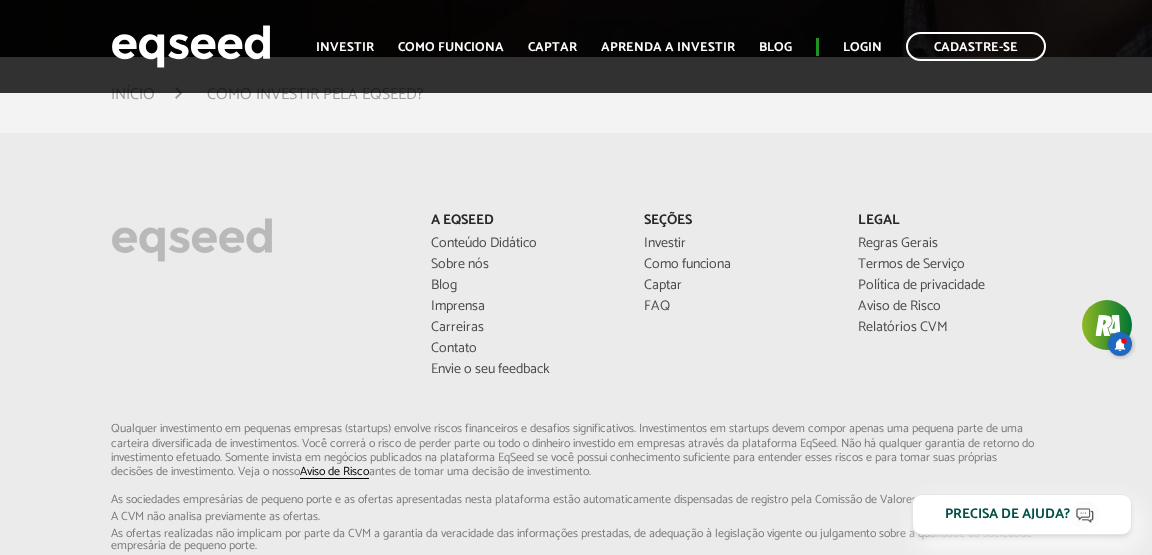 scroll, scrollTop: 4925, scrollLeft: 0, axis: vertical 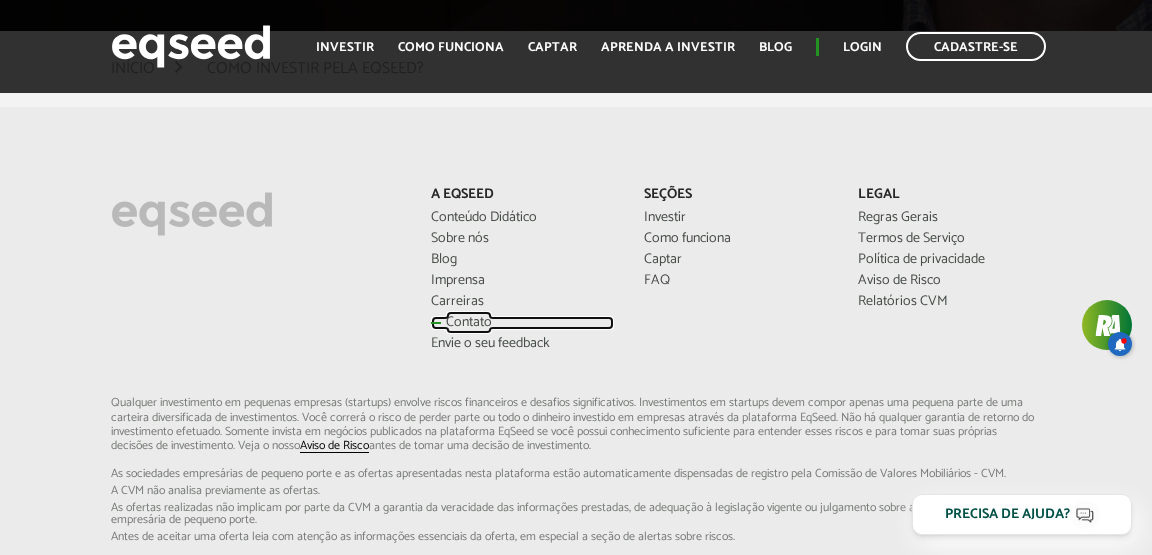click on "Contato" at bounding box center (522, 323) 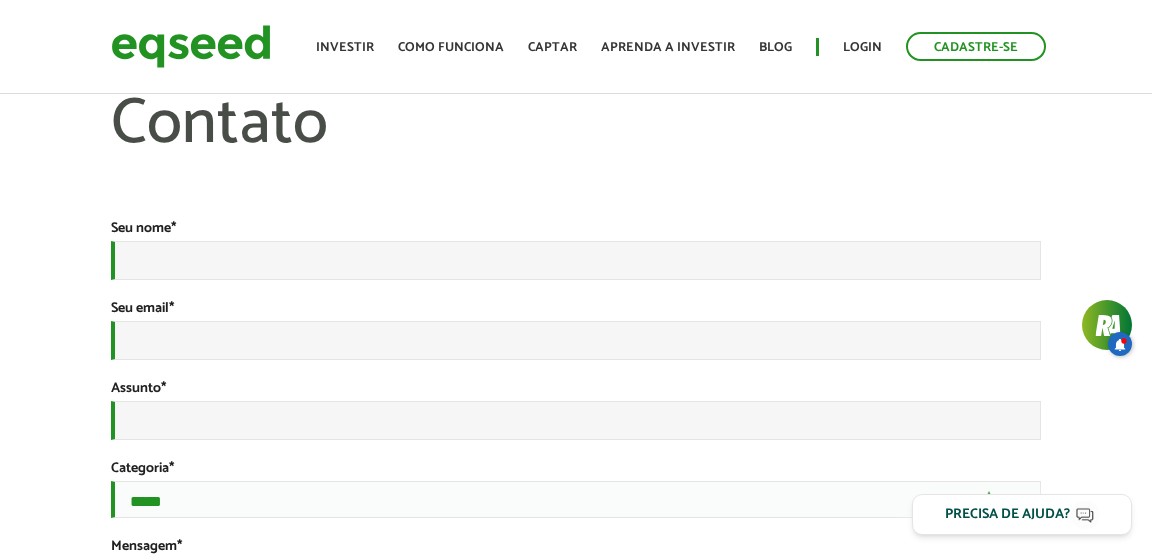 scroll, scrollTop: 0, scrollLeft: 0, axis: both 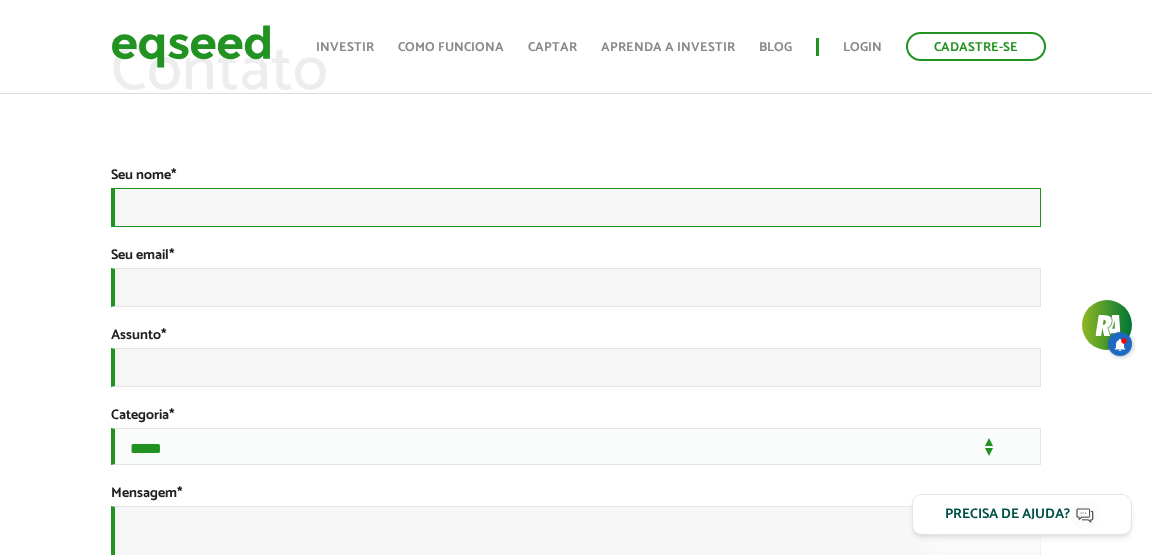click on "Seu nome  *" at bounding box center (576, 207) 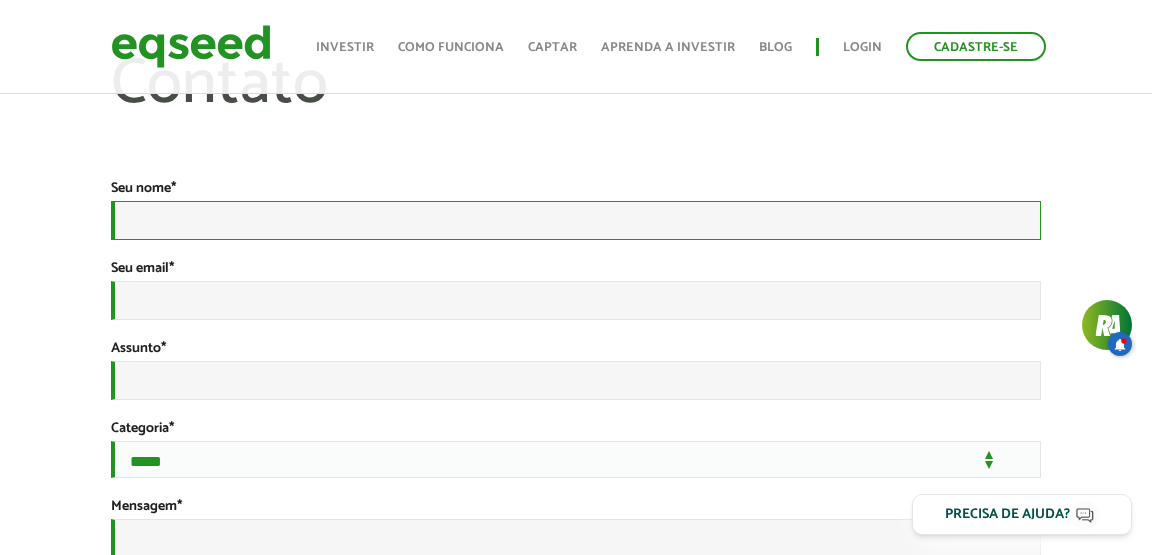 scroll, scrollTop: 0, scrollLeft: 0, axis: both 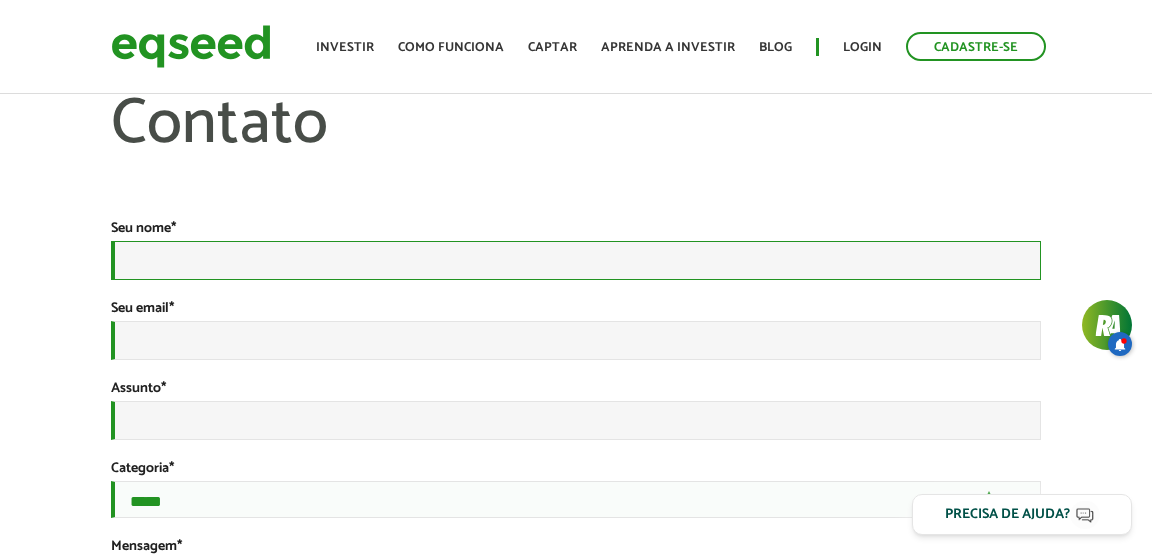 click on "Seu nome  *" at bounding box center (576, 260) 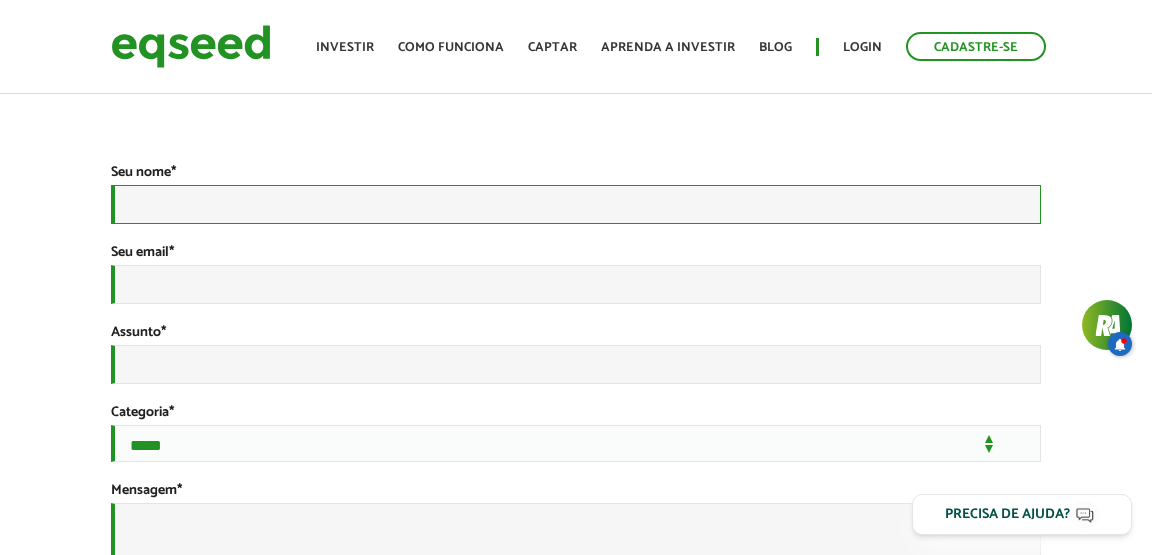 scroll, scrollTop: 0, scrollLeft: 0, axis: both 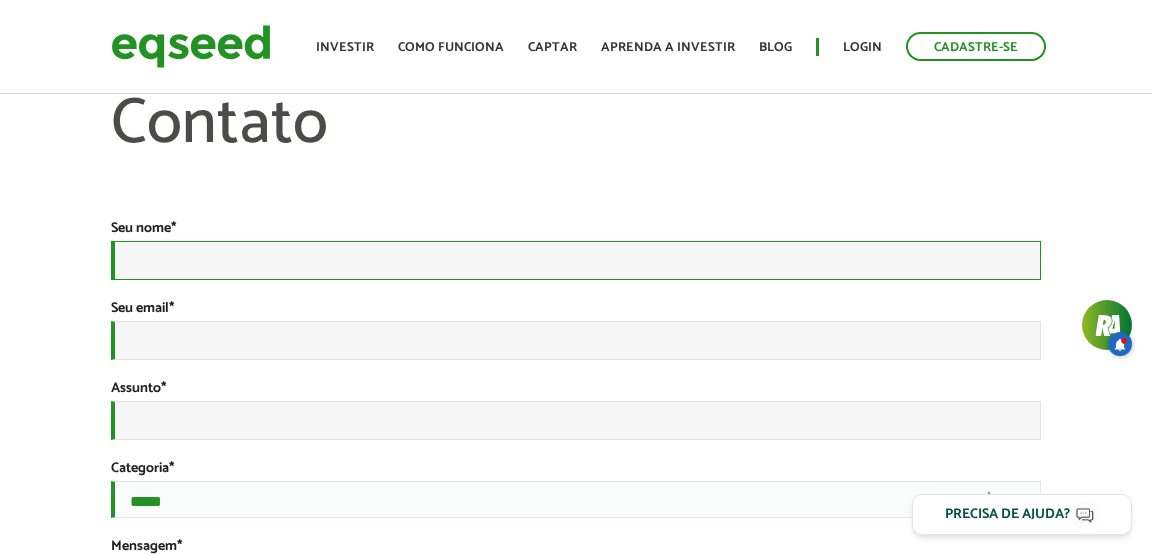 click on "Seu nome  *" at bounding box center [576, 260] 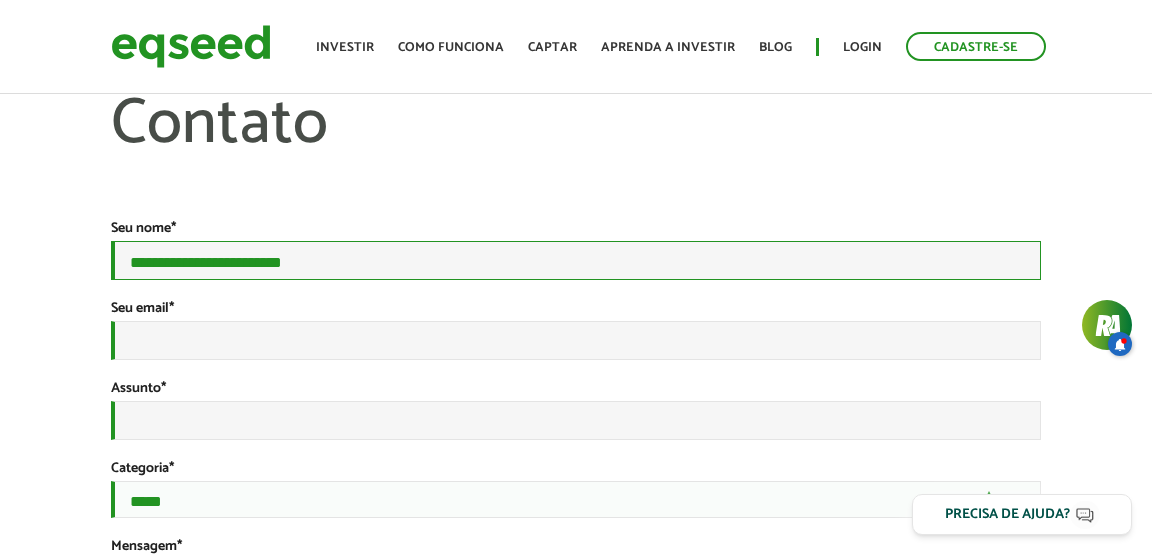 type on "**********" 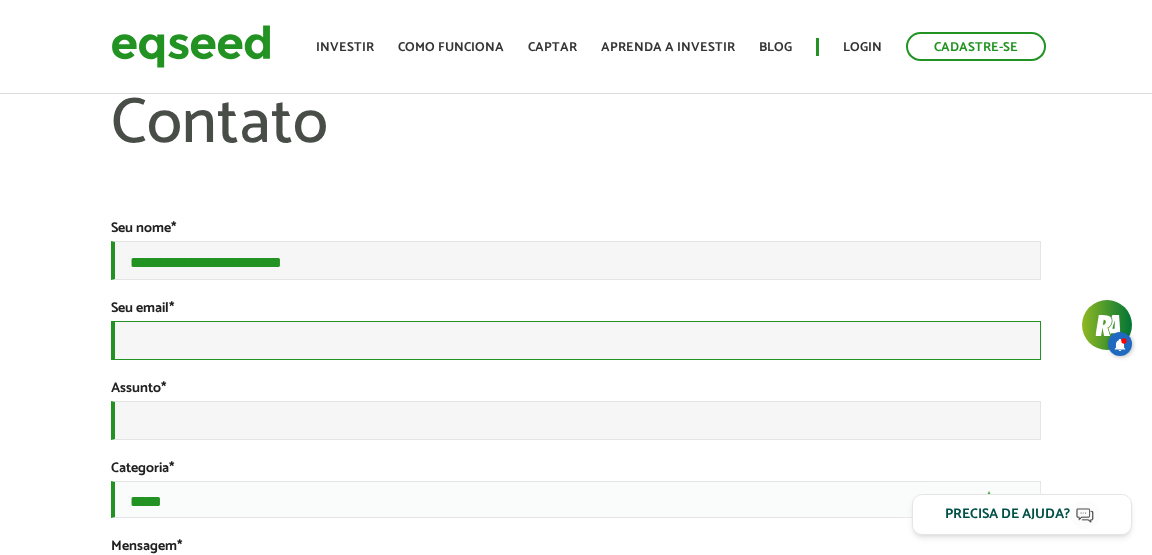 click on "Seu email  *" at bounding box center [576, 340] 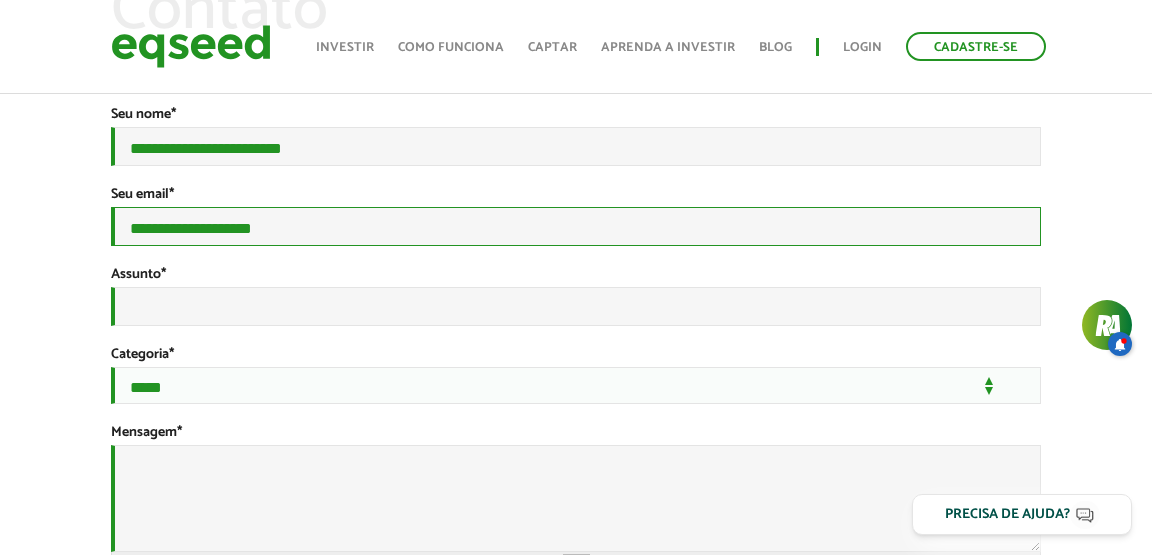 scroll, scrollTop: 117, scrollLeft: 0, axis: vertical 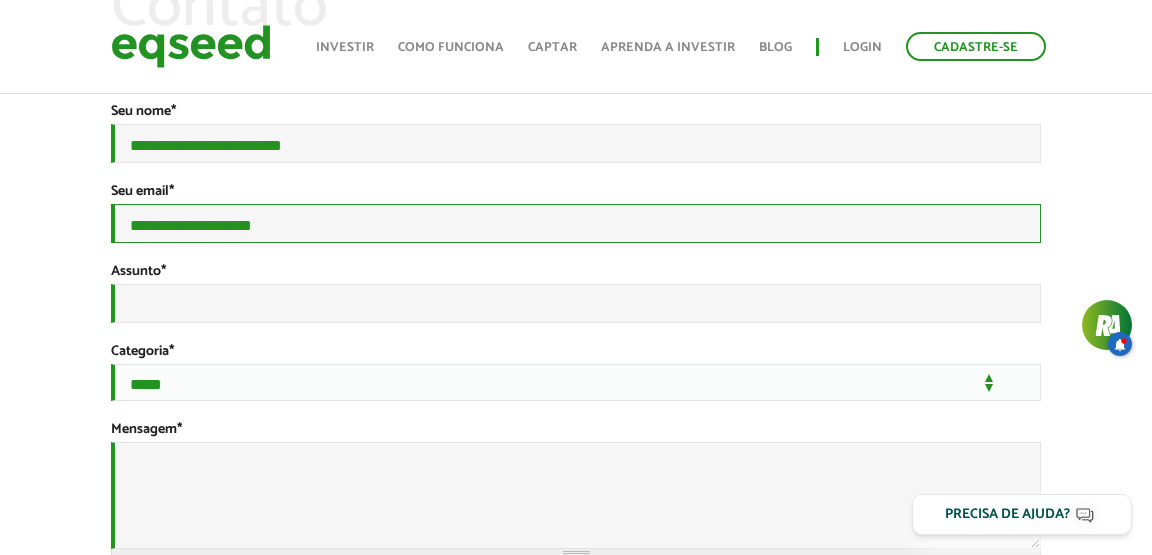 type on "**********" 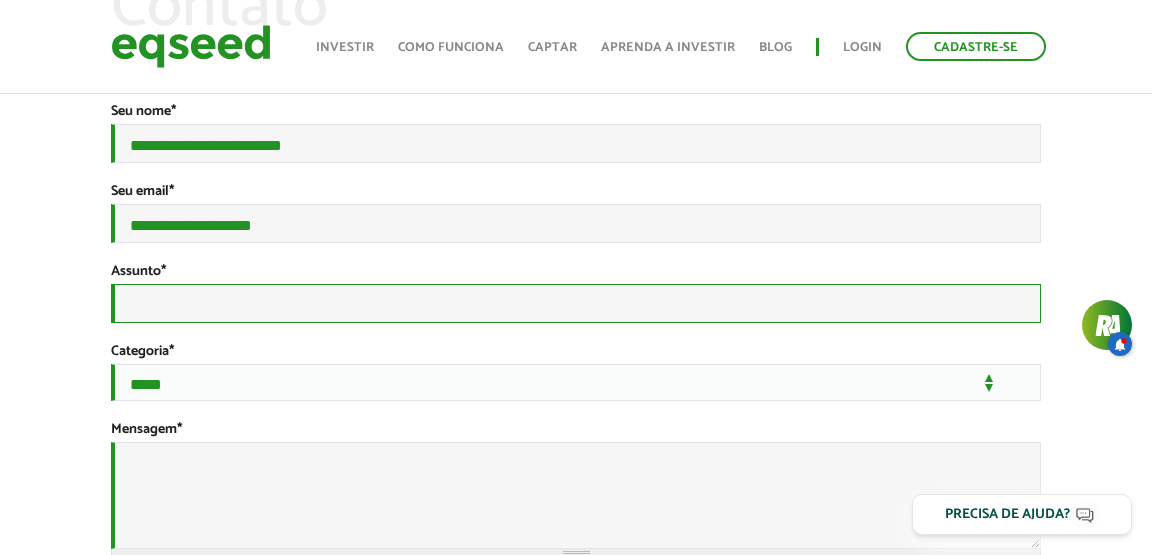 click on "Assunto  *" at bounding box center (576, 303) 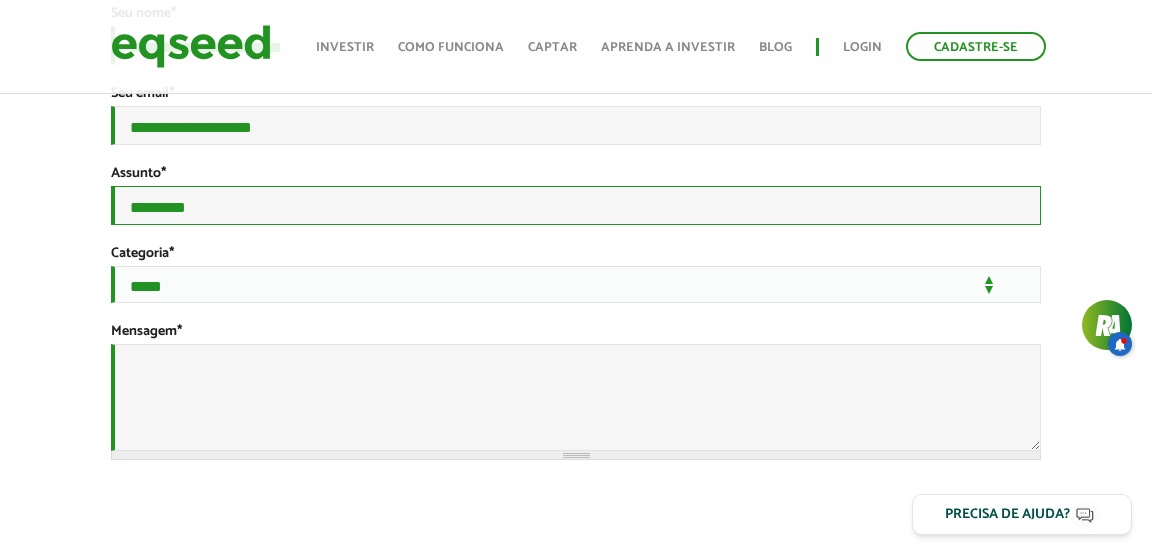 scroll, scrollTop: 212, scrollLeft: 0, axis: vertical 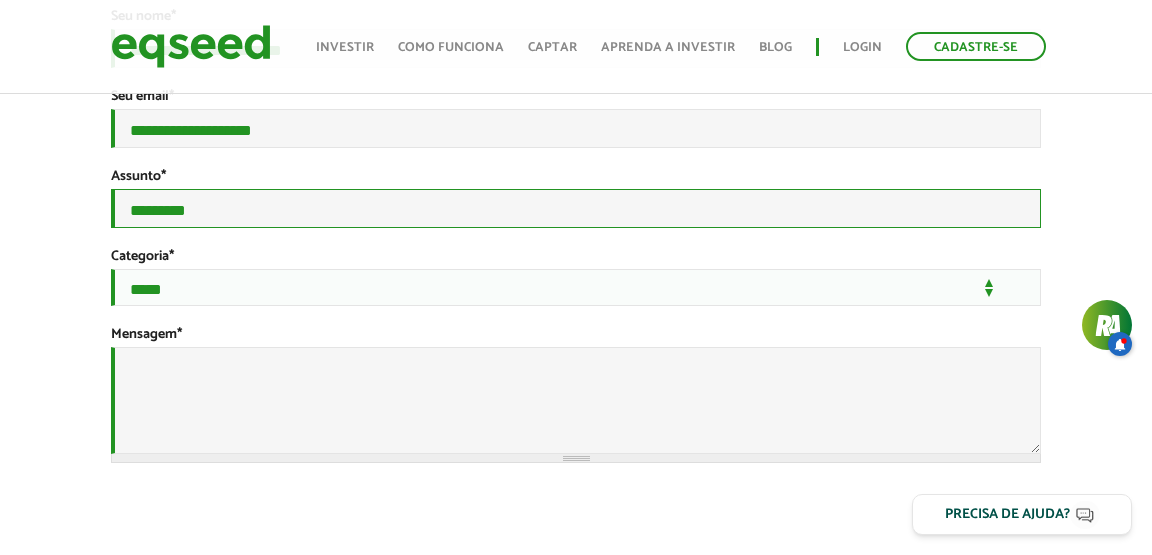 type on "********" 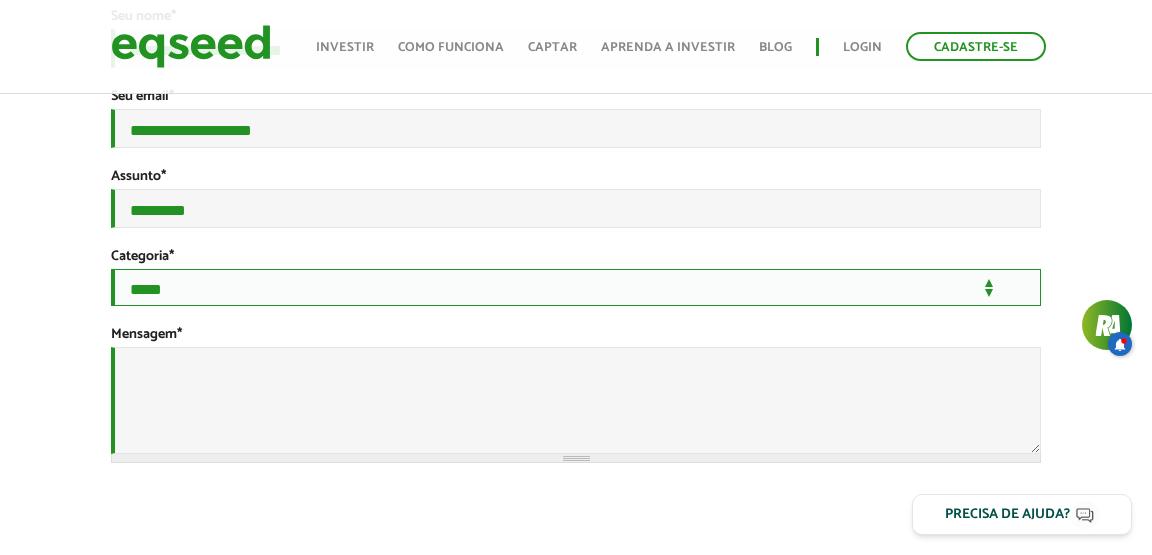 click on "**********" at bounding box center (576, 287) 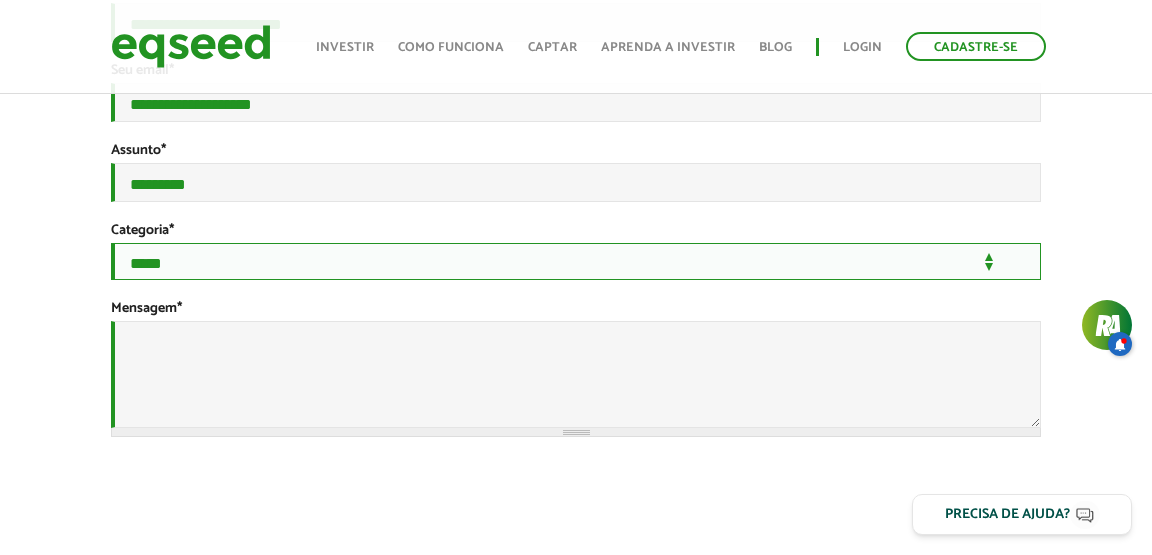 scroll, scrollTop: 244, scrollLeft: 0, axis: vertical 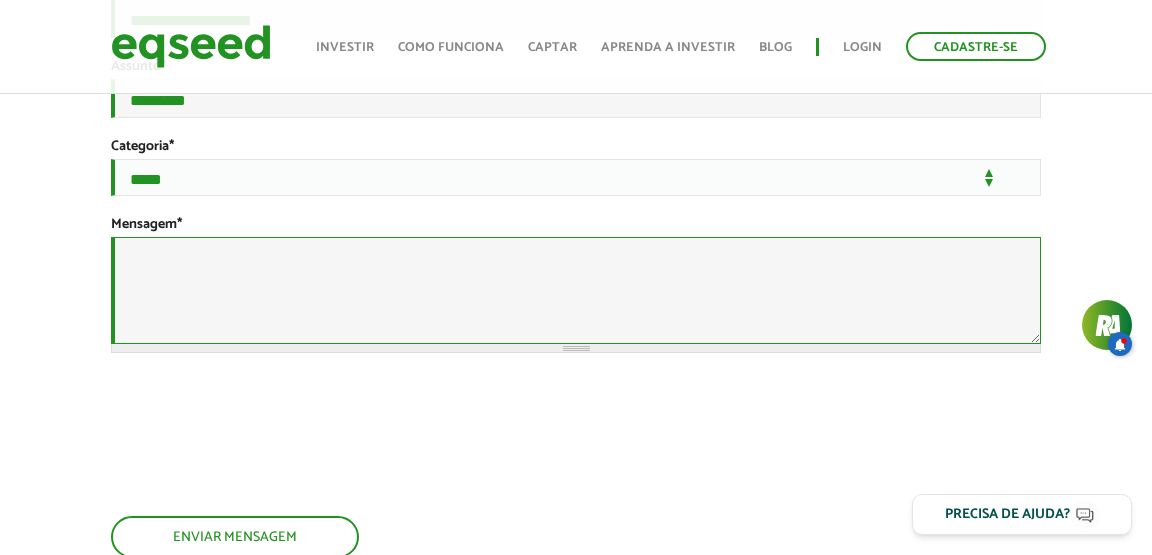click on "Mensagem  *" at bounding box center (576, 290) 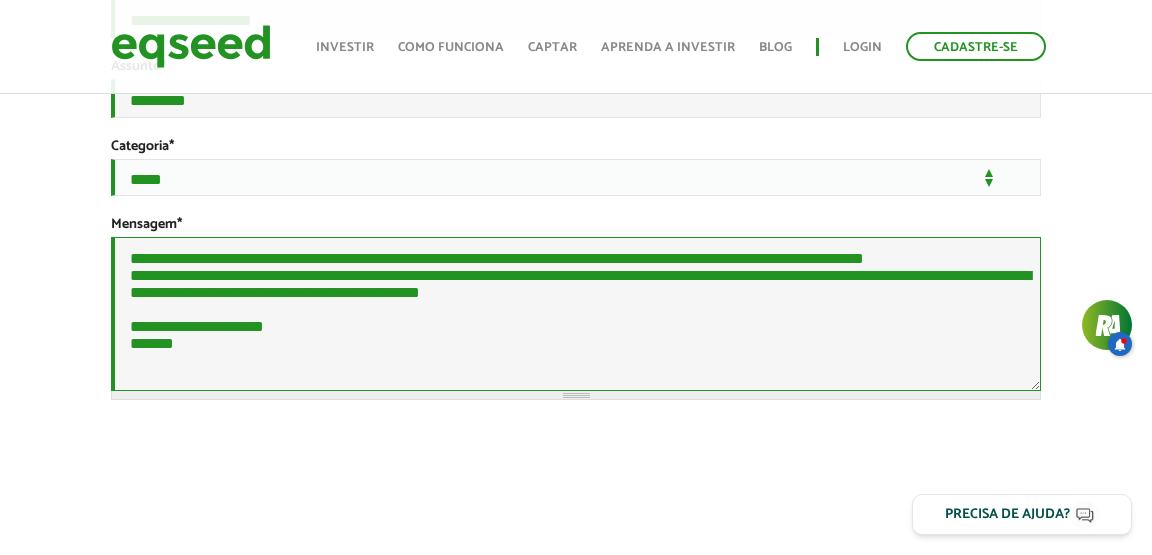 scroll, scrollTop: 52, scrollLeft: 0, axis: vertical 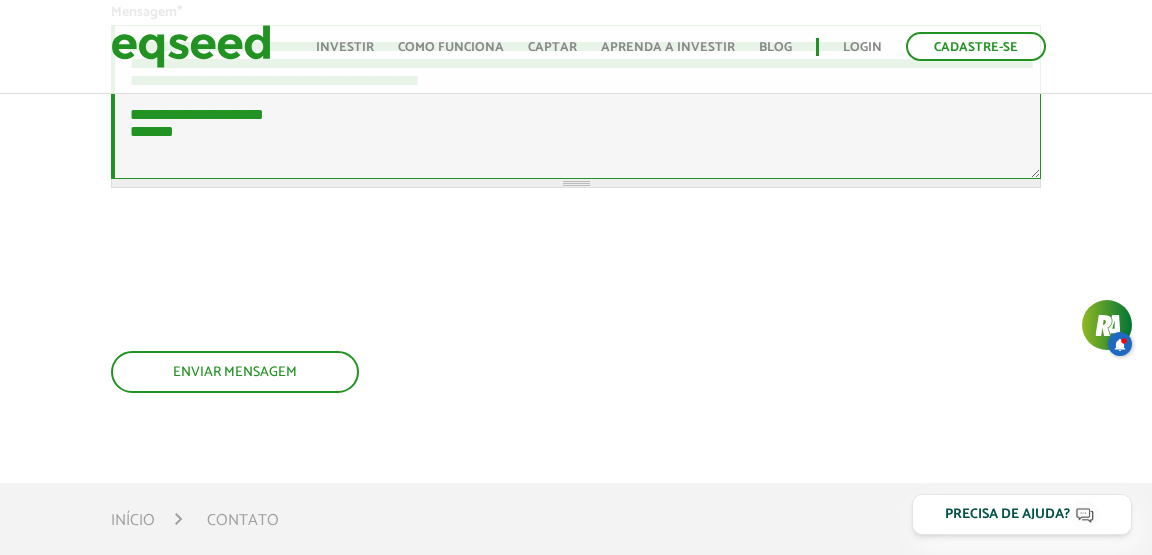 type on "**********" 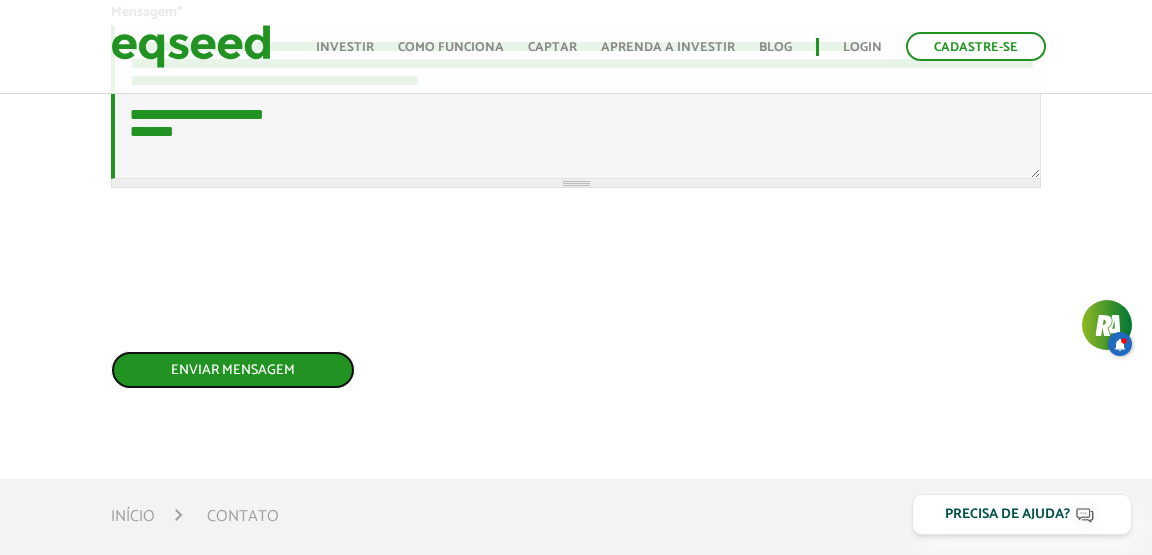 click on "Enviar mensagem" at bounding box center [233, 370] 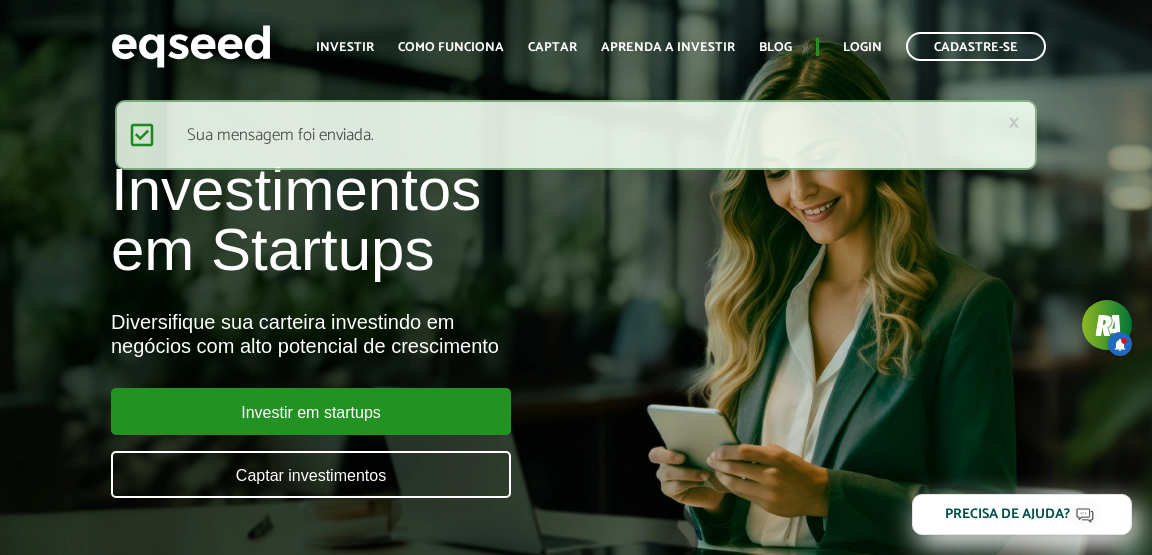 scroll, scrollTop: 0, scrollLeft: 0, axis: both 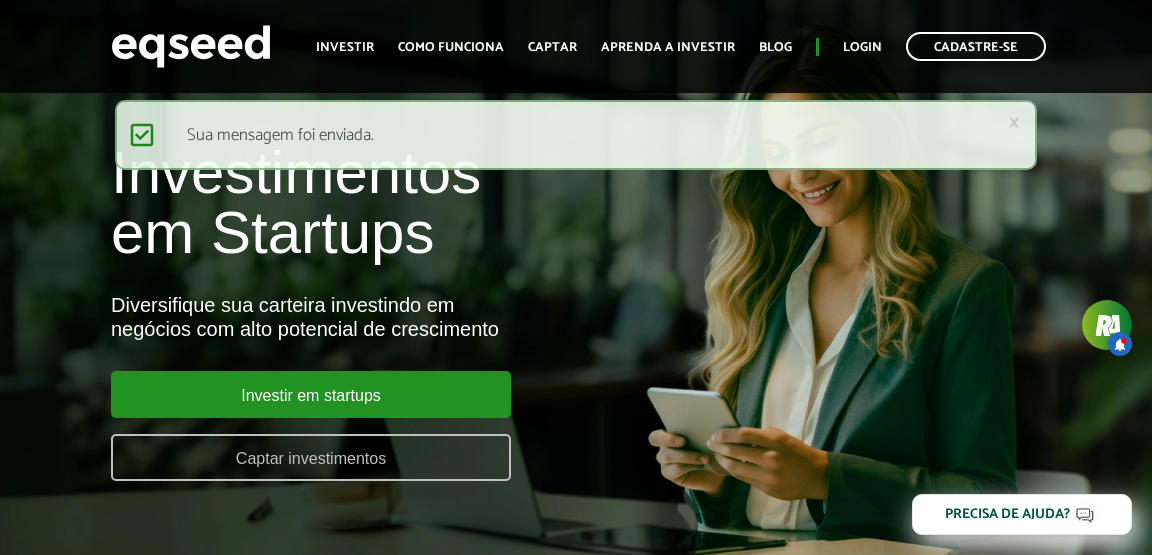 click on "Captar investimentos" at bounding box center (311, 457) 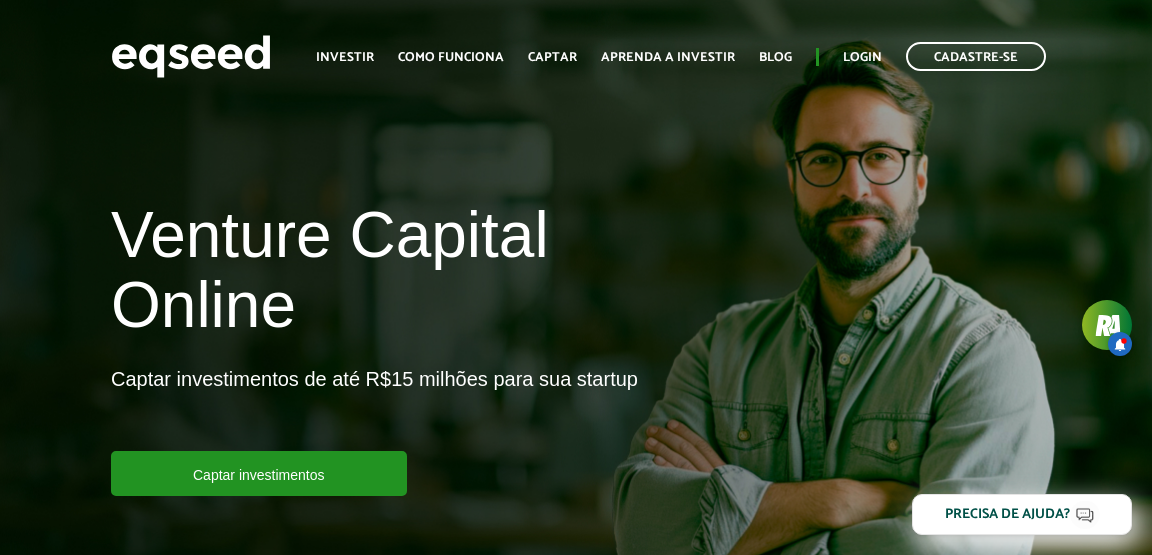 scroll, scrollTop: 0, scrollLeft: 0, axis: both 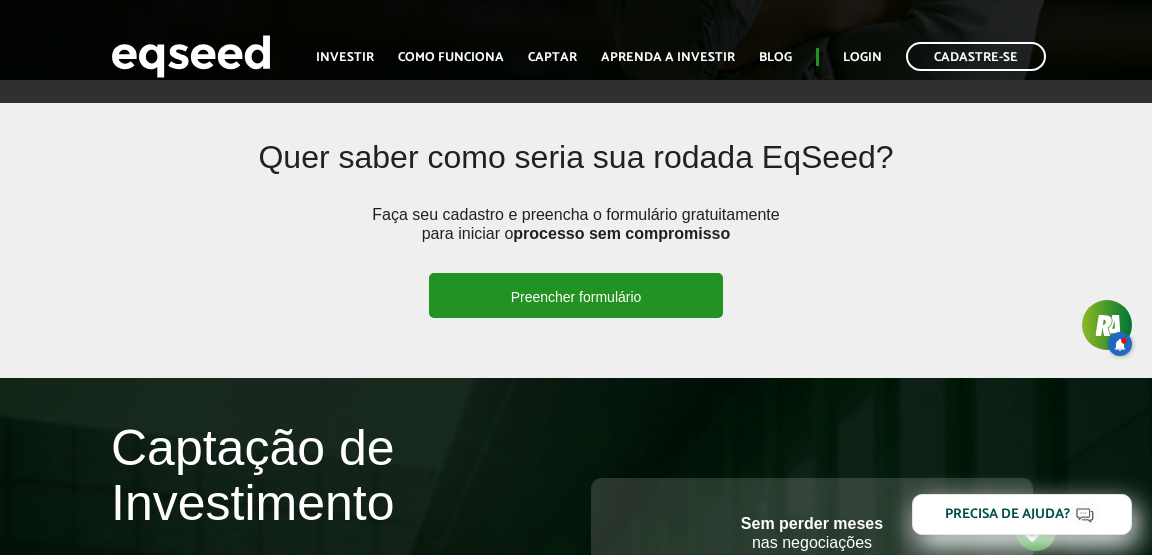 click on "Preencher formulário" at bounding box center [576, 295] 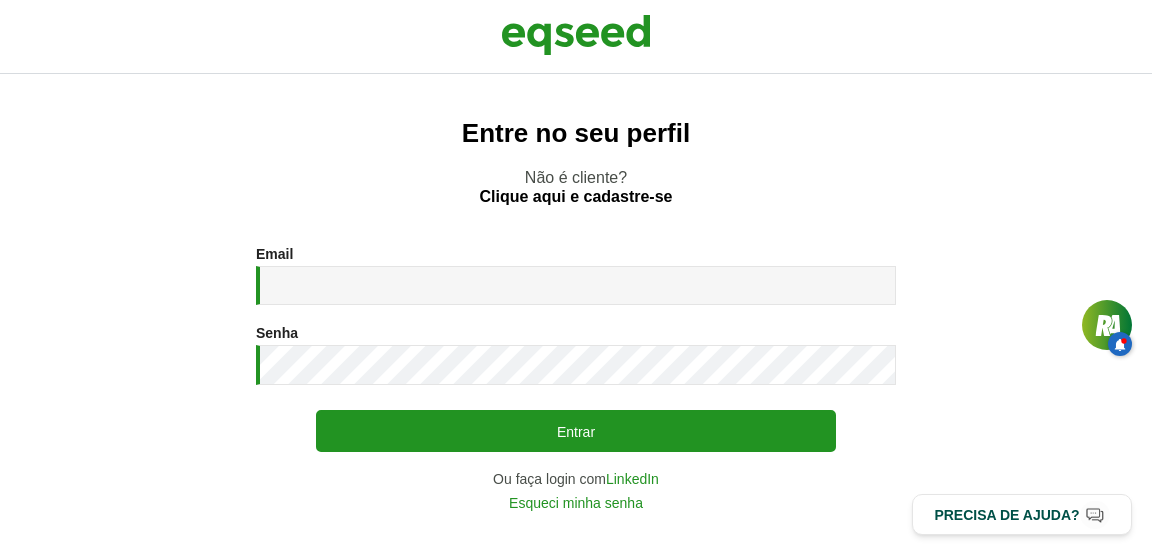scroll, scrollTop: 0, scrollLeft: 0, axis: both 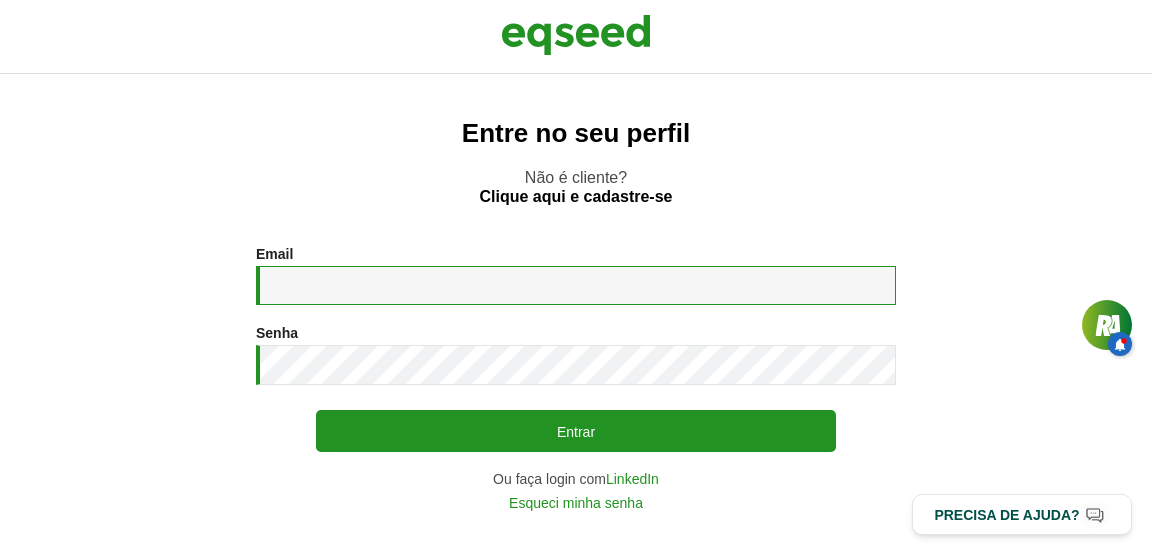 click on "Email  *" at bounding box center [576, 285] 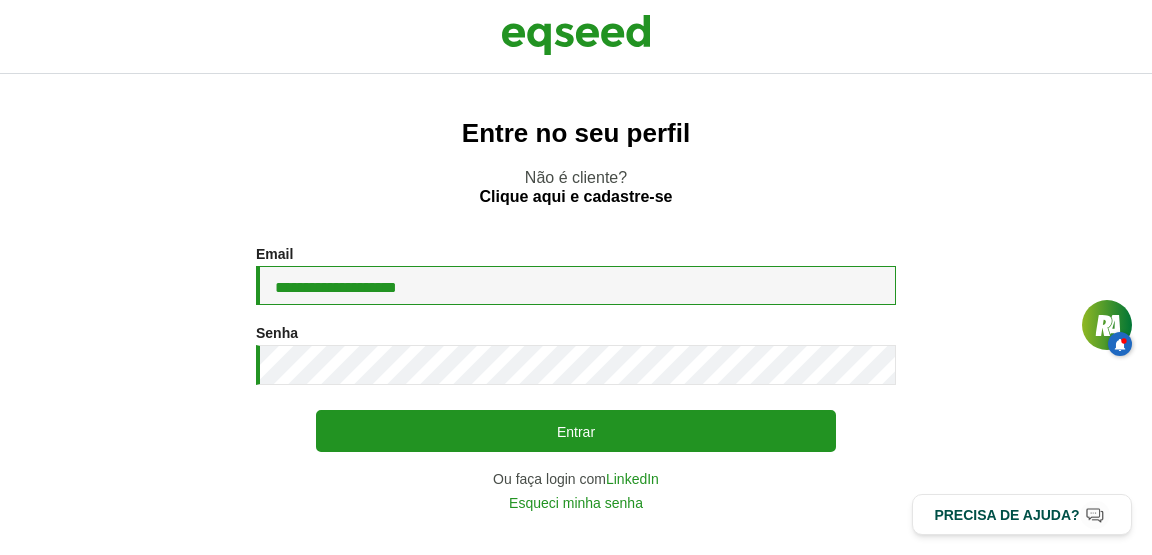 type on "**********" 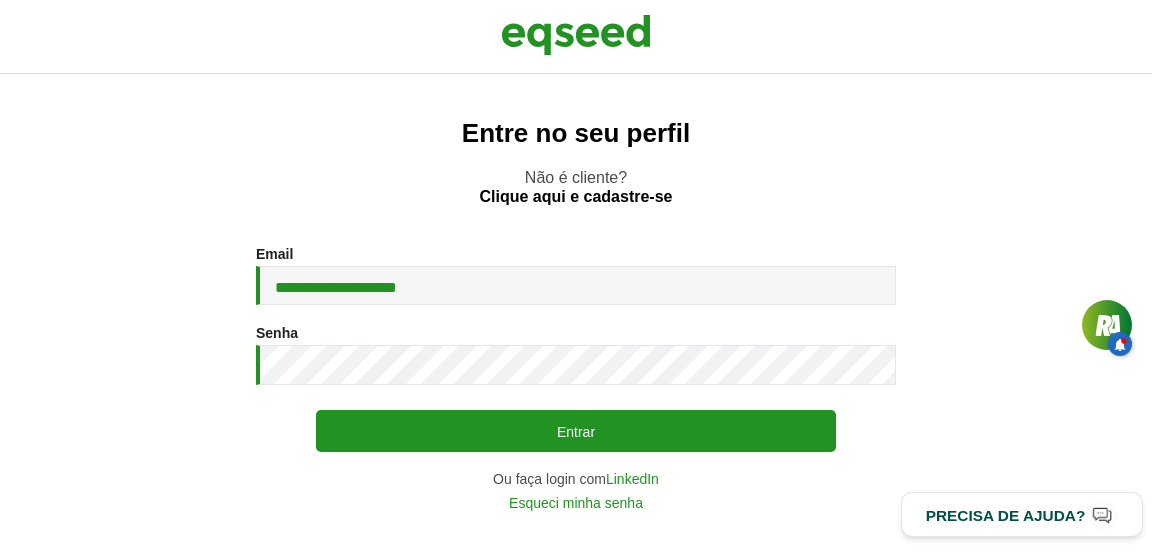 click on "Precisa de ajuda?" at bounding box center (1006, 514) 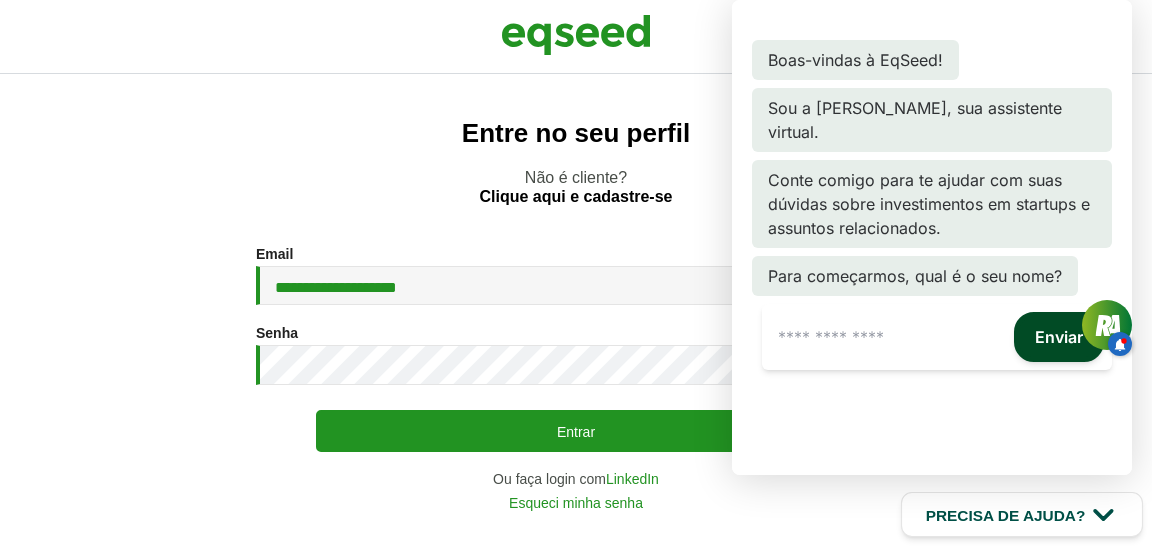 scroll, scrollTop: 6, scrollLeft: 0, axis: vertical 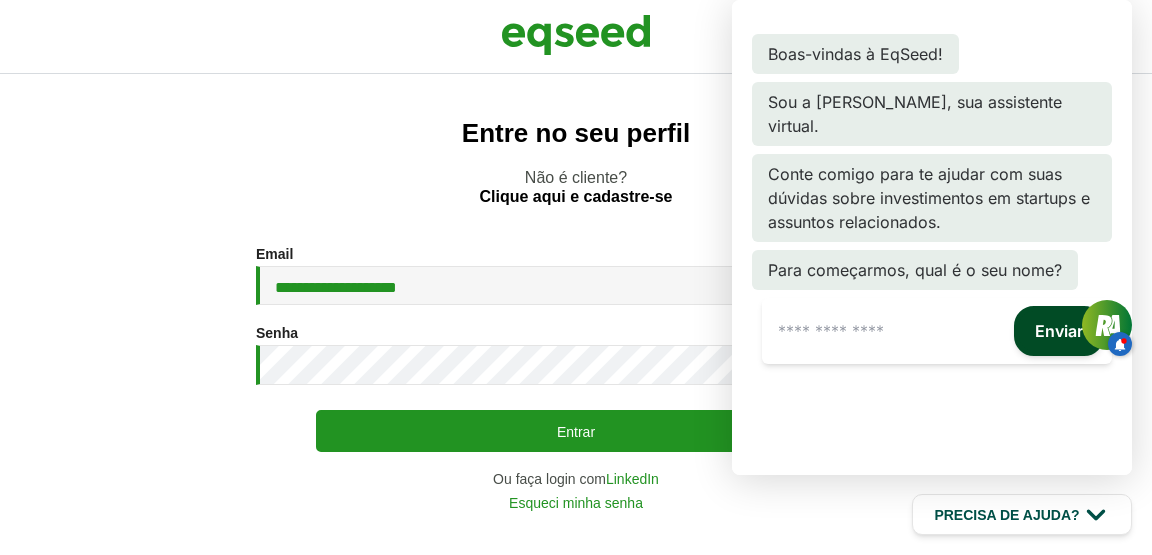 click at bounding box center (884, 331) 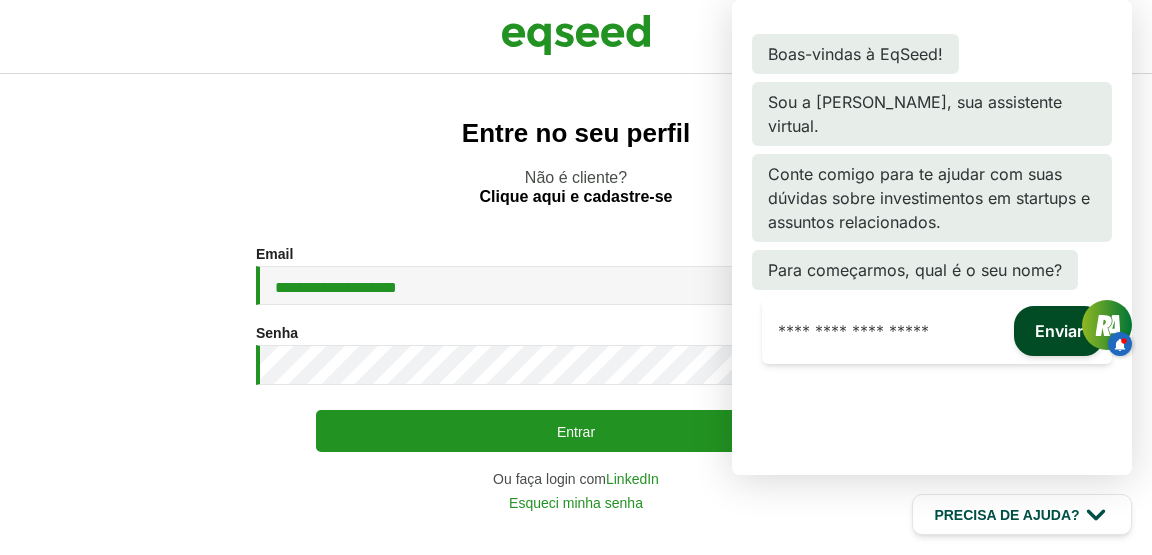 type on "**********" 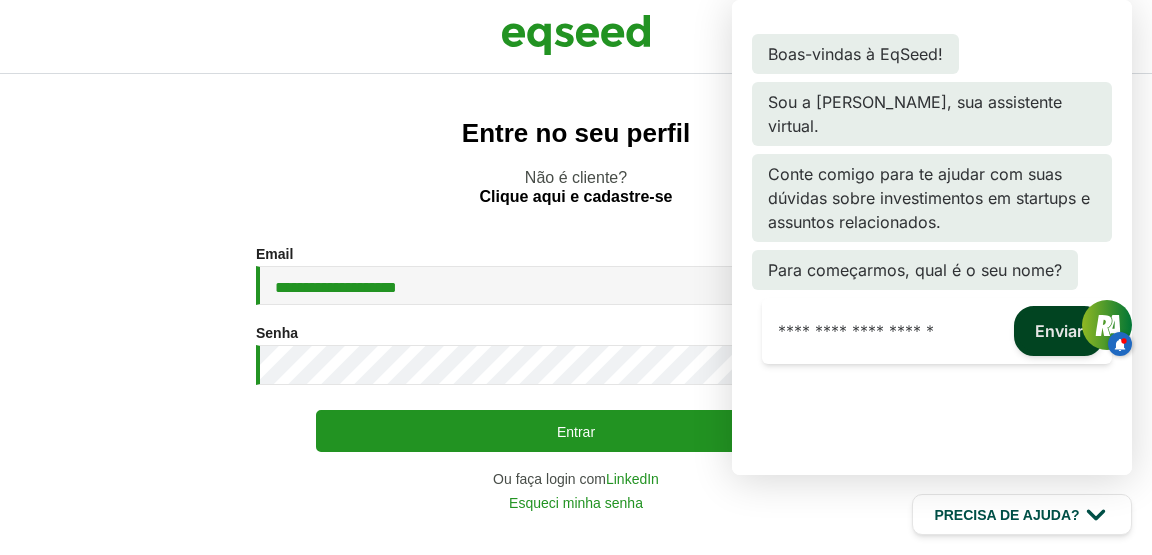 click on "Enviar" at bounding box center (1059, 331) 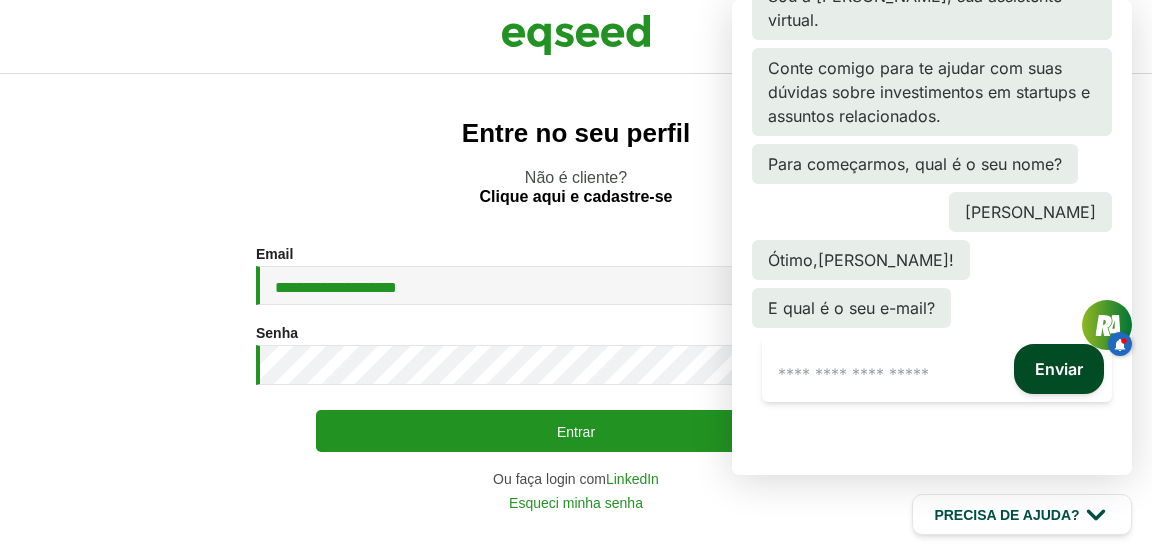scroll, scrollTop: 150, scrollLeft: 0, axis: vertical 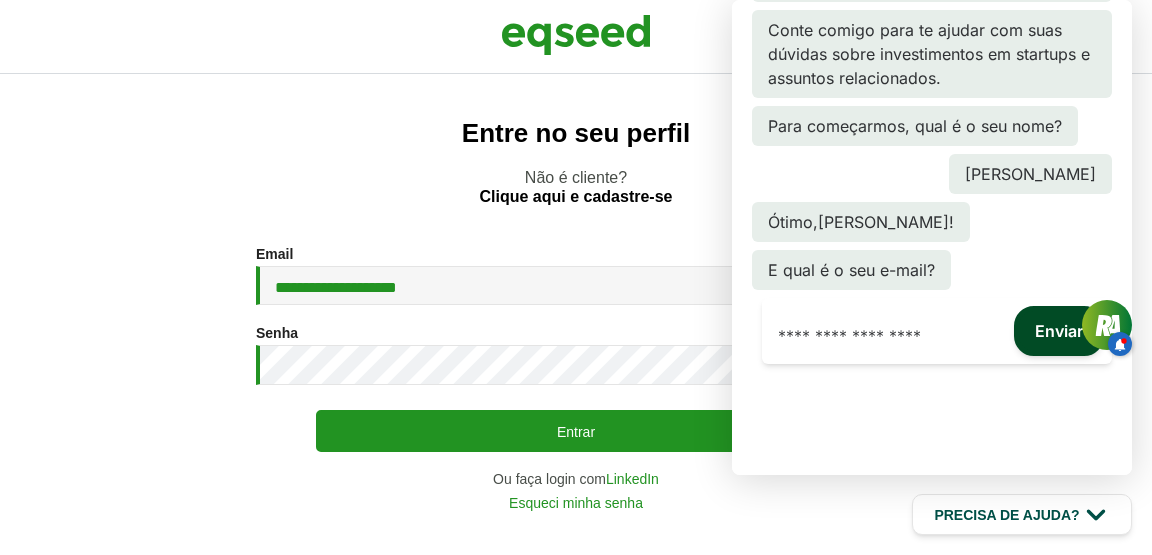type on "**********" 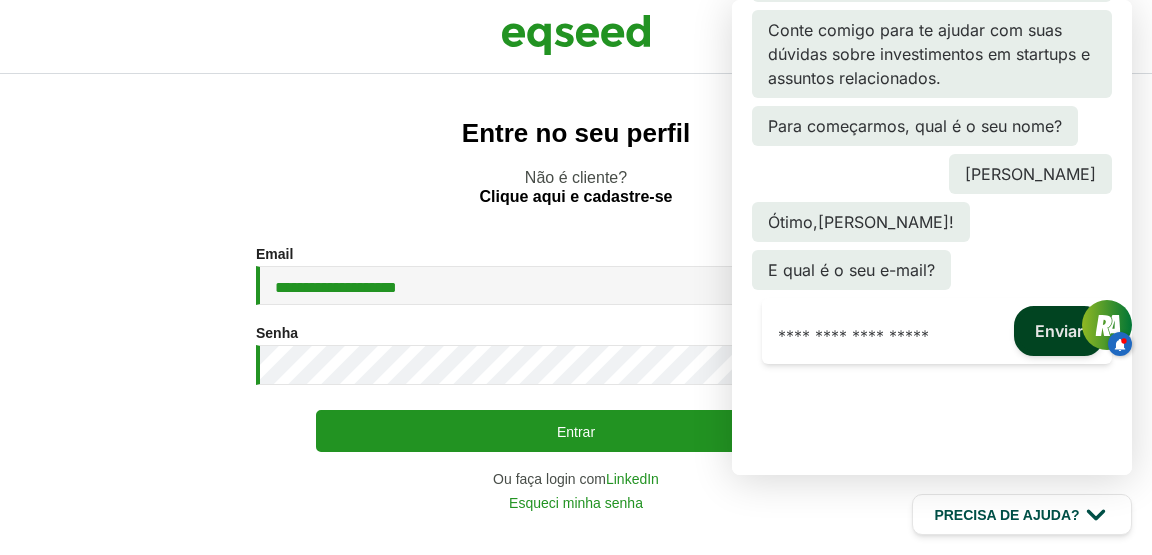 click on "Enviar" at bounding box center [1059, 331] 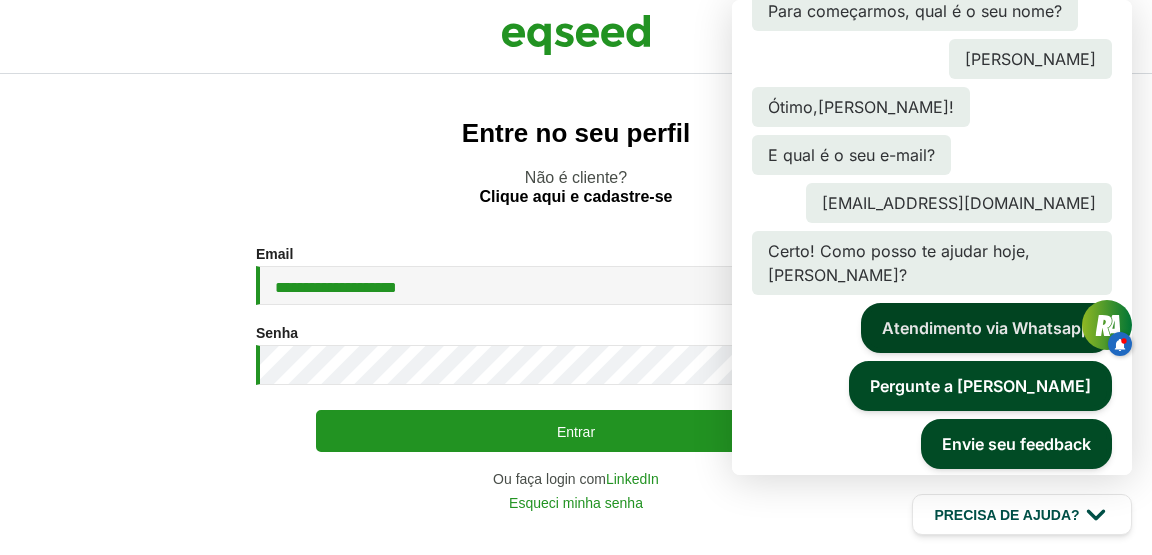 scroll, scrollTop: 267, scrollLeft: 0, axis: vertical 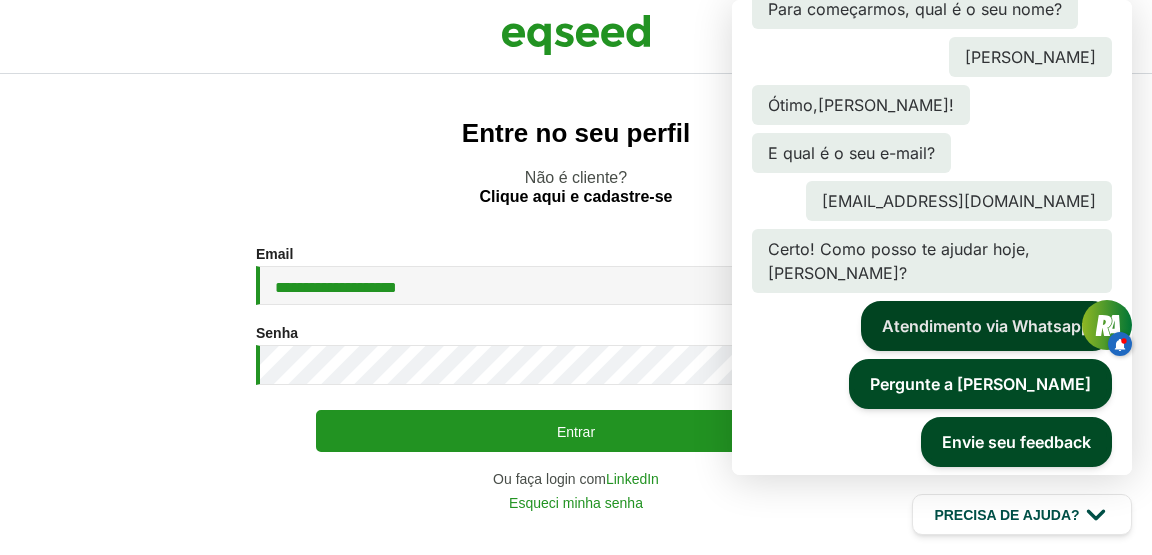click on "Atendimento via Whatsapp" at bounding box center [986, 326] 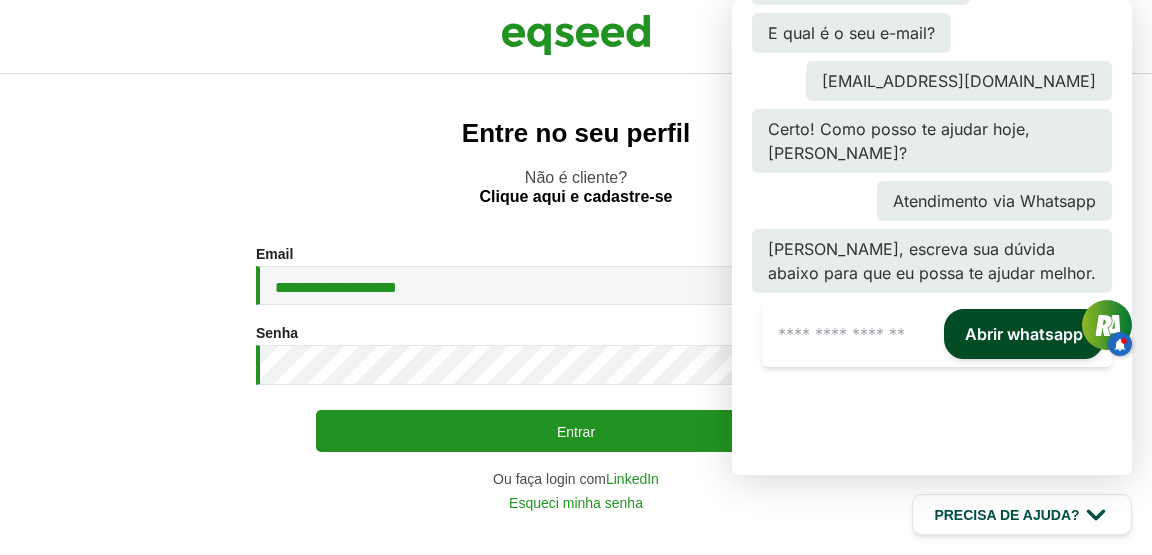 scroll, scrollTop: 414, scrollLeft: 0, axis: vertical 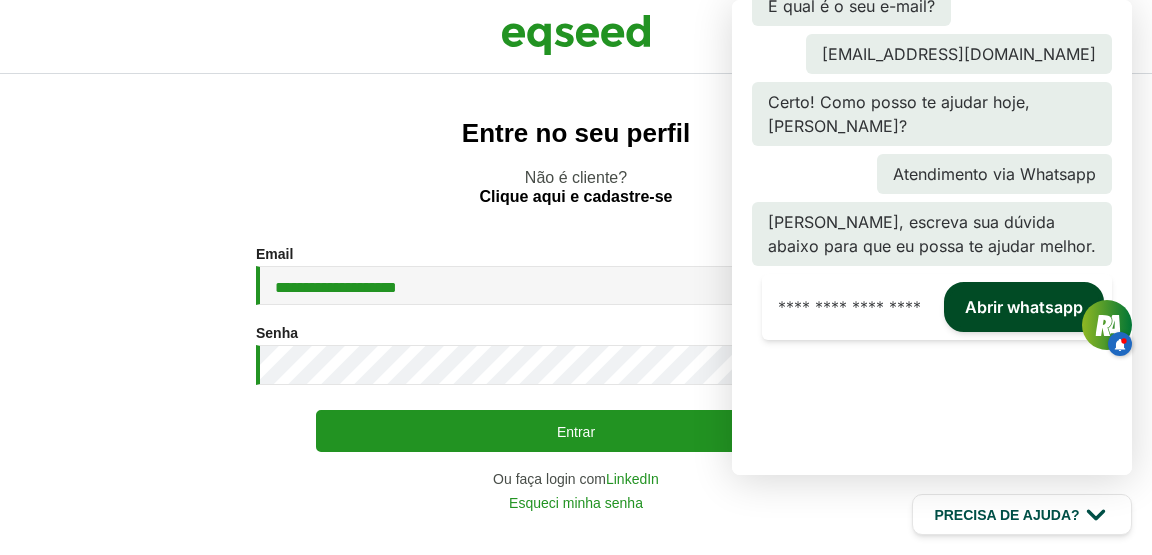 click on "**********" at bounding box center (849, 307) 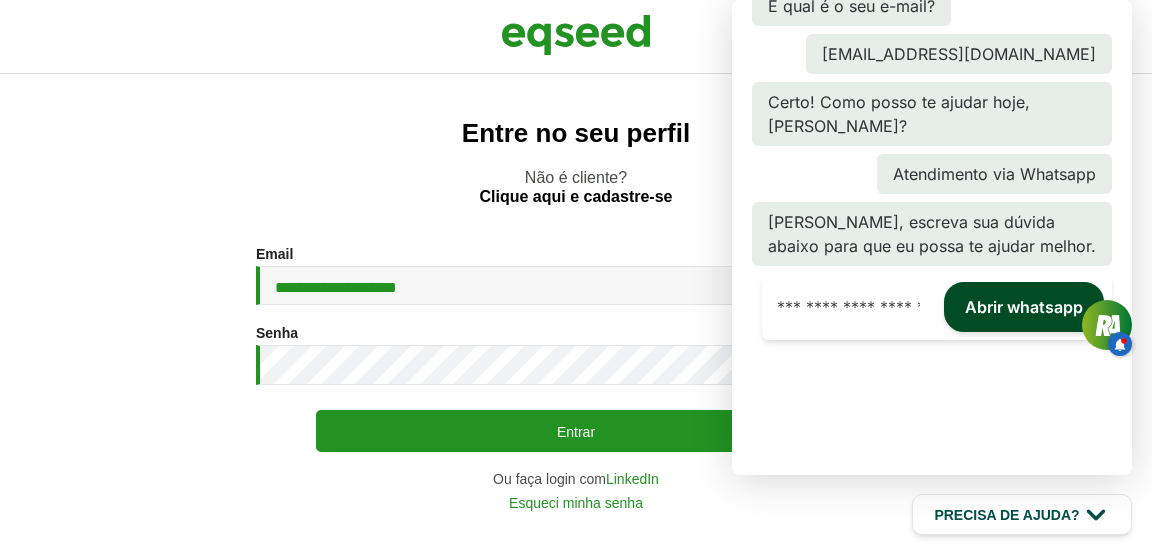 scroll, scrollTop: 0, scrollLeft: 226, axis: horizontal 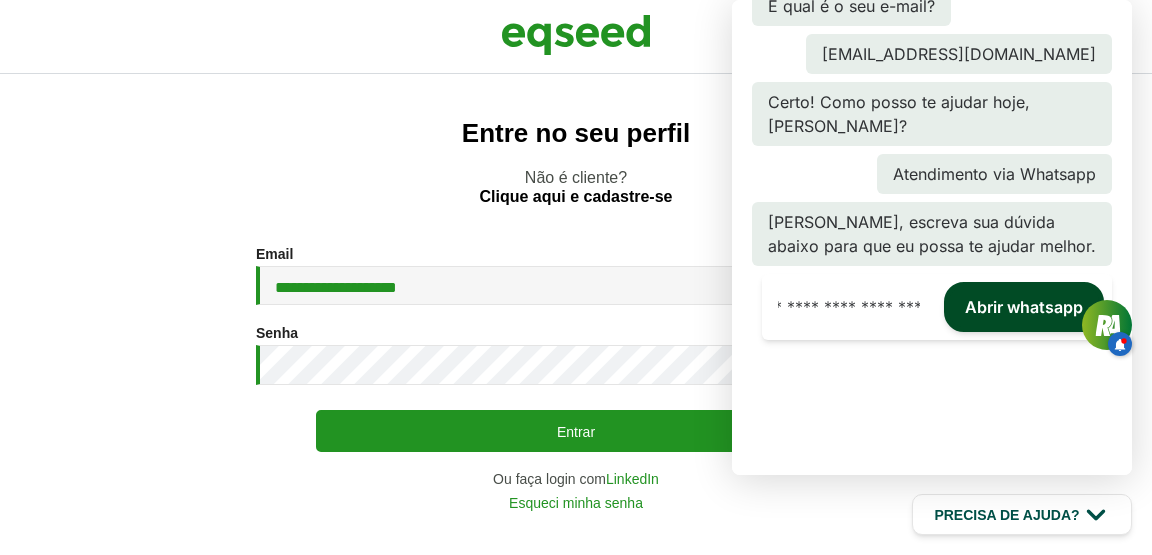 type on "**********" 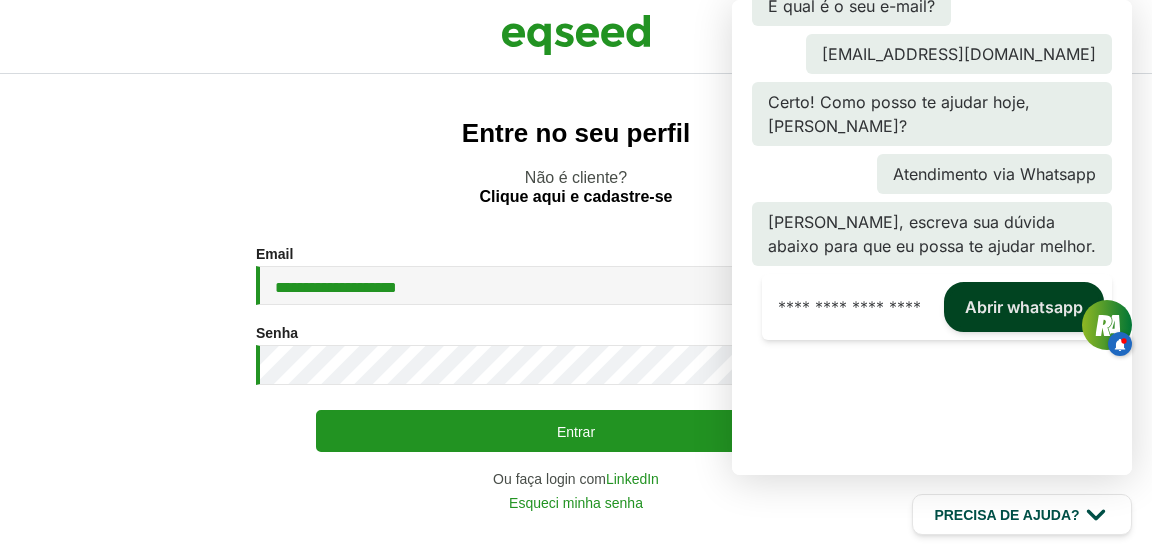click on "Abrir whatsapp" at bounding box center [1024, 307] 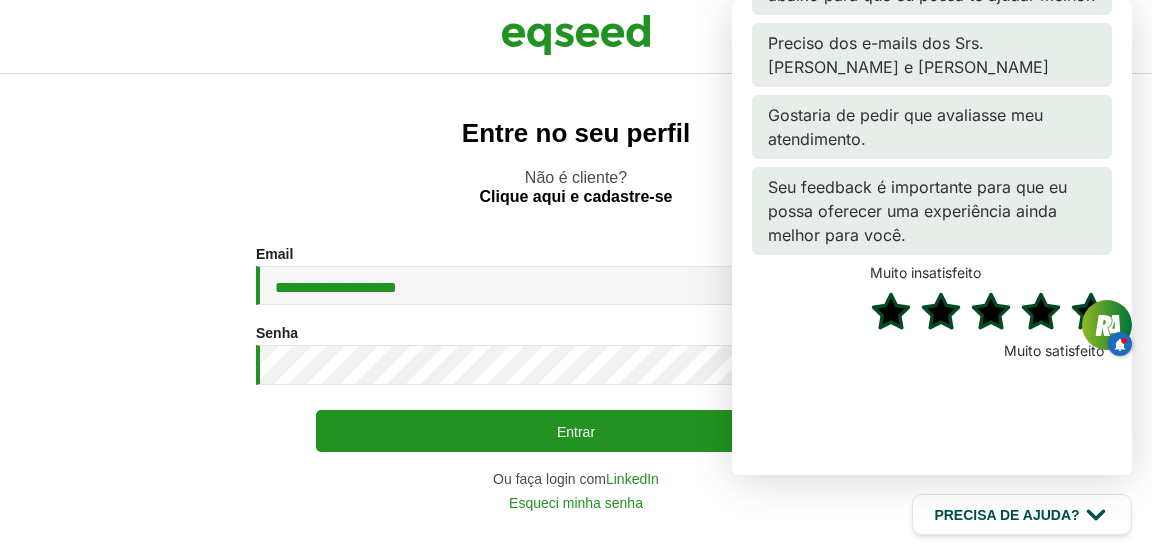 scroll, scrollTop: 694, scrollLeft: 0, axis: vertical 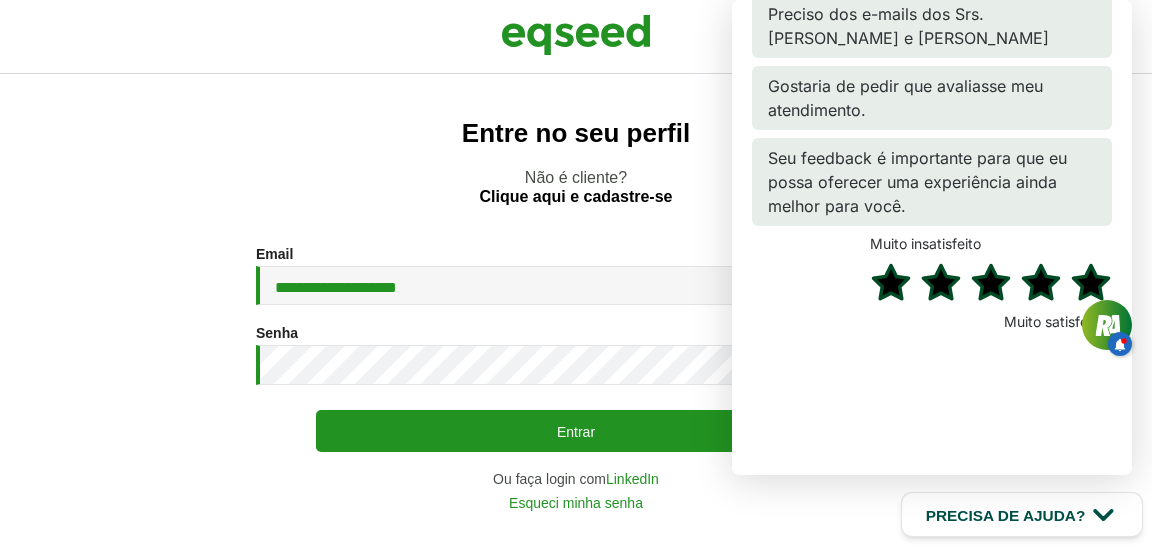 click on "Precisa de ajuda?" at bounding box center (1006, 514) 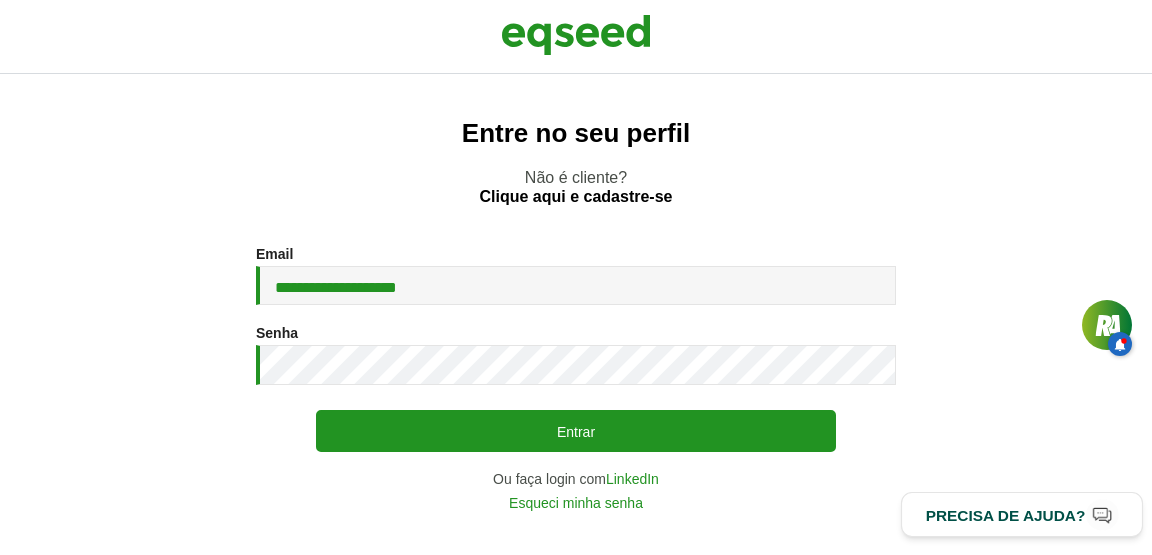 click on "Precisa de ajuda?" at bounding box center (1006, 514) 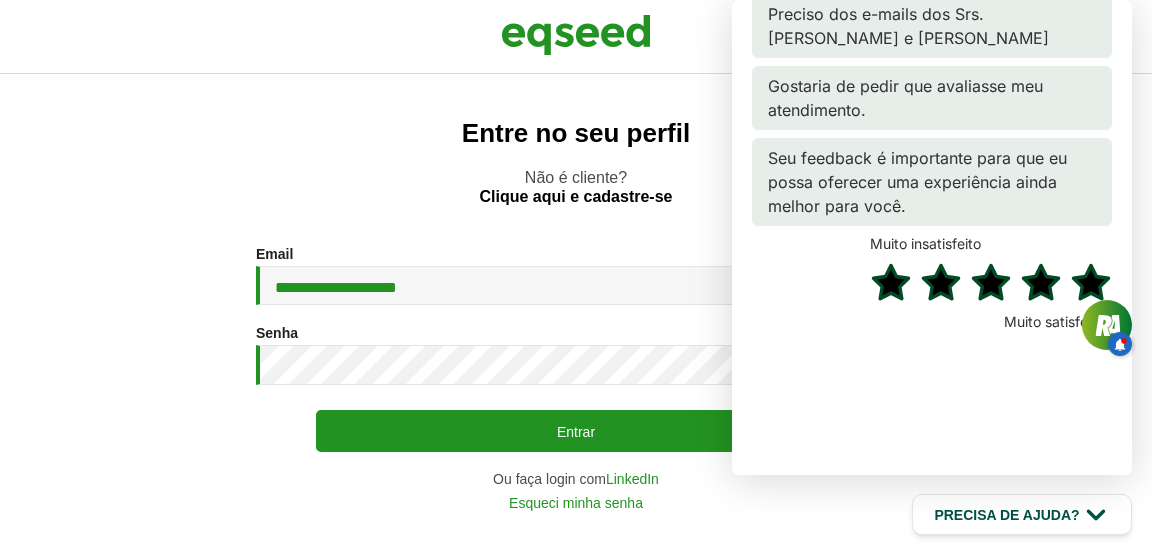 click 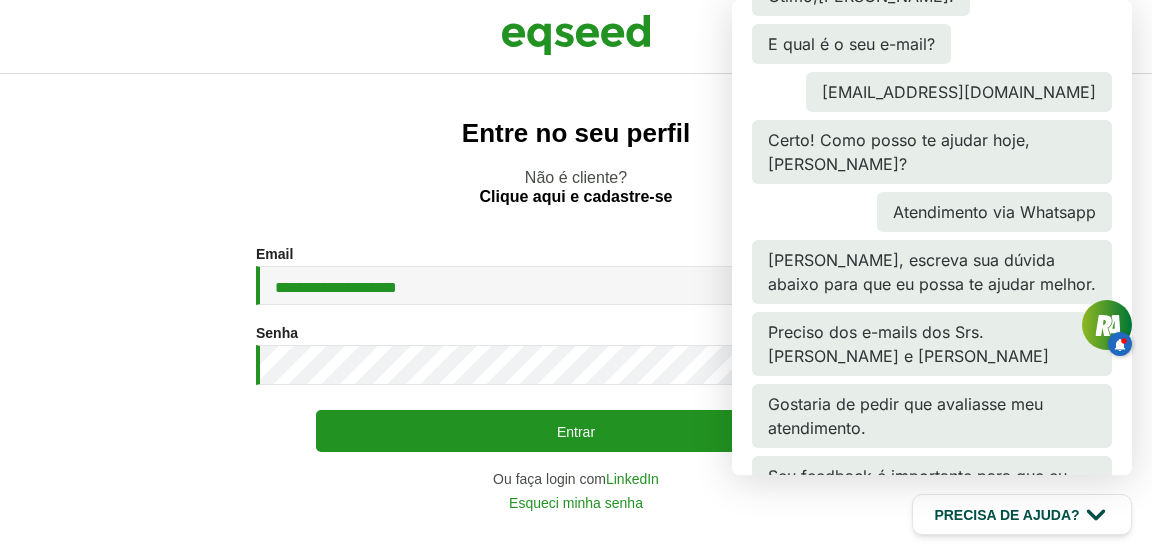 scroll, scrollTop: 450, scrollLeft: 0, axis: vertical 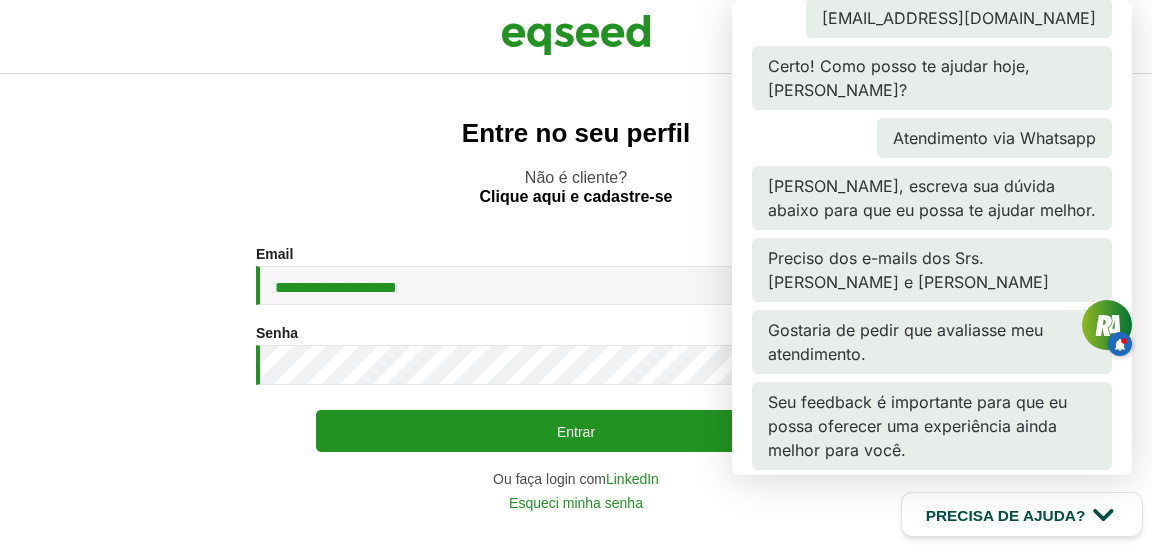 click 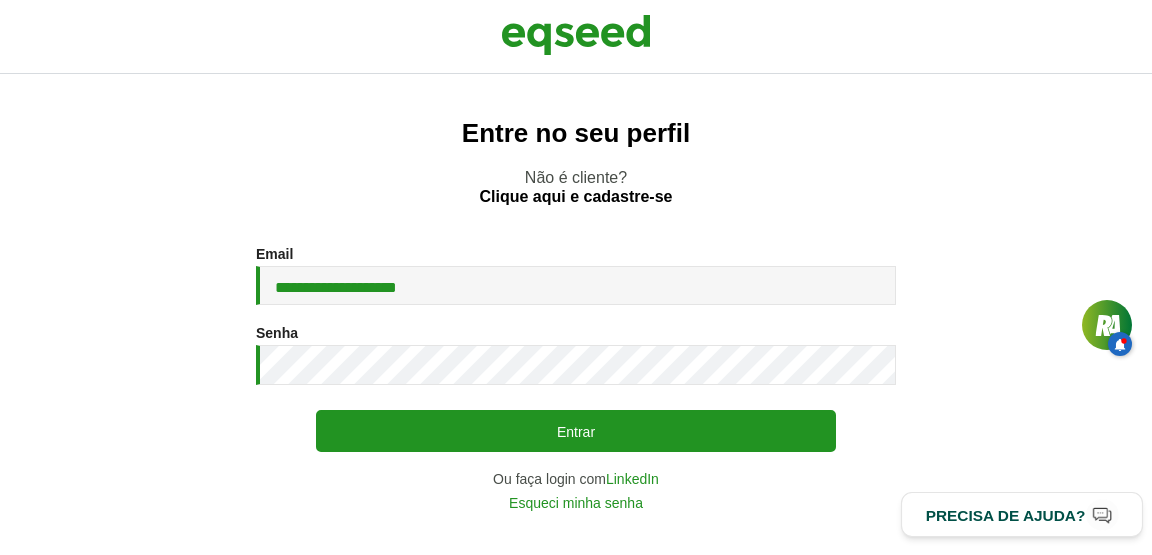click 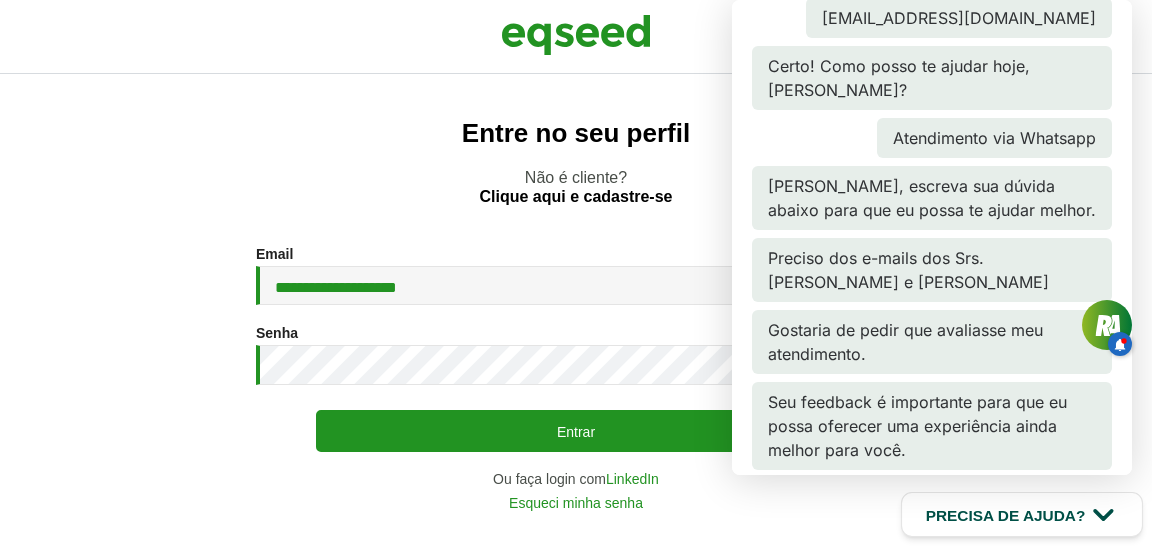 click 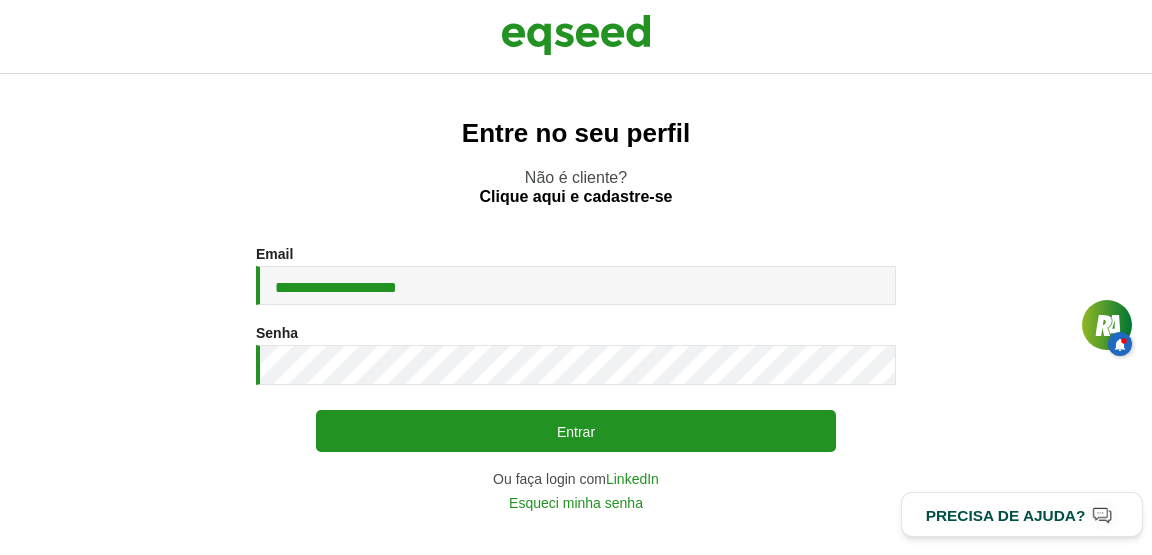 click 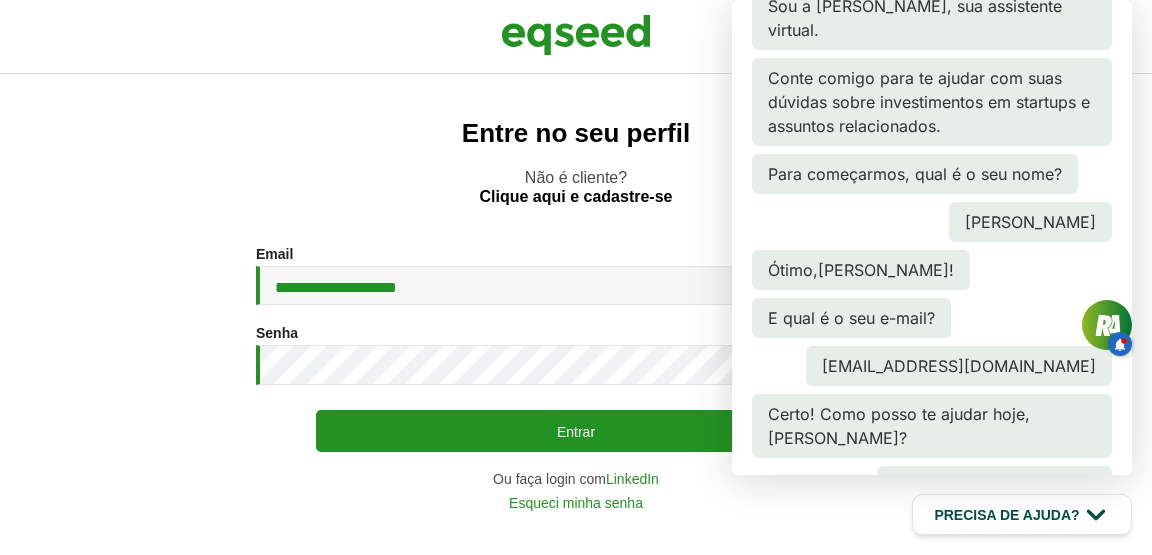 scroll, scrollTop: 0, scrollLeft: 0, axis: both 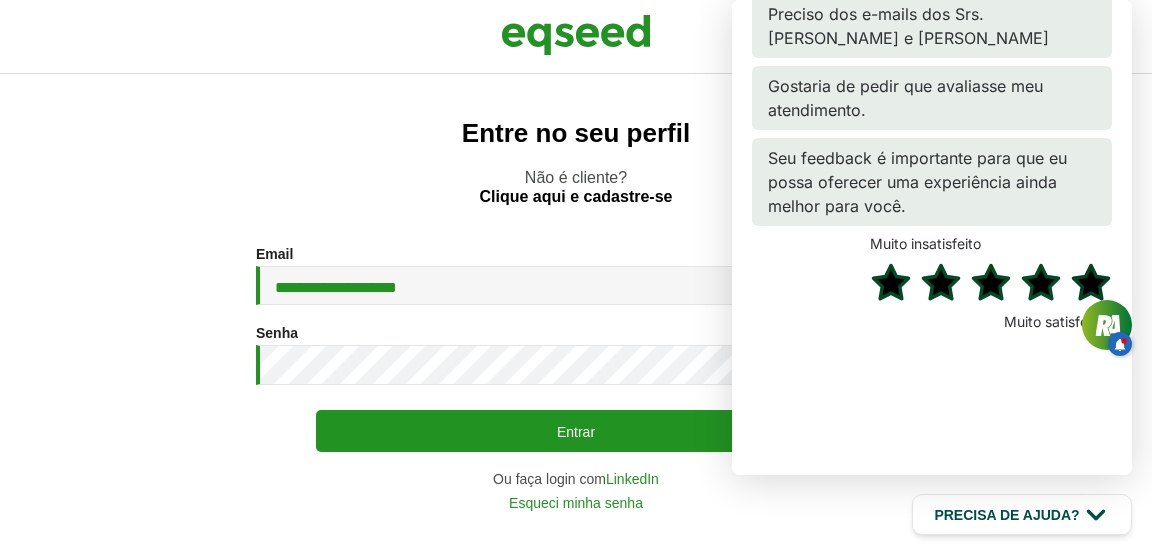 click 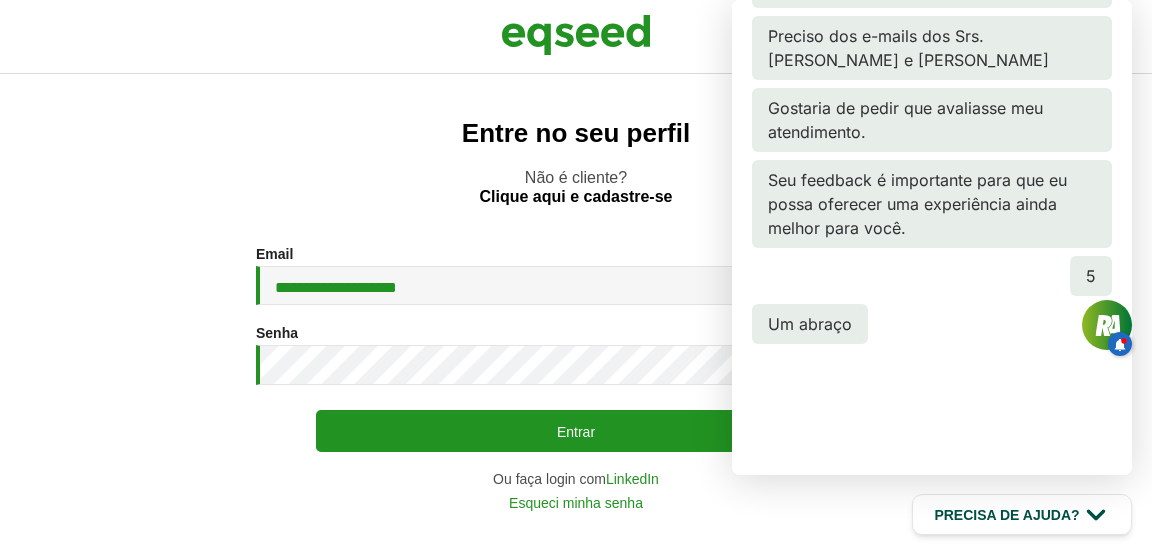 scroll, scrollTop: 676, scrollLeft: 0, axis: vertical 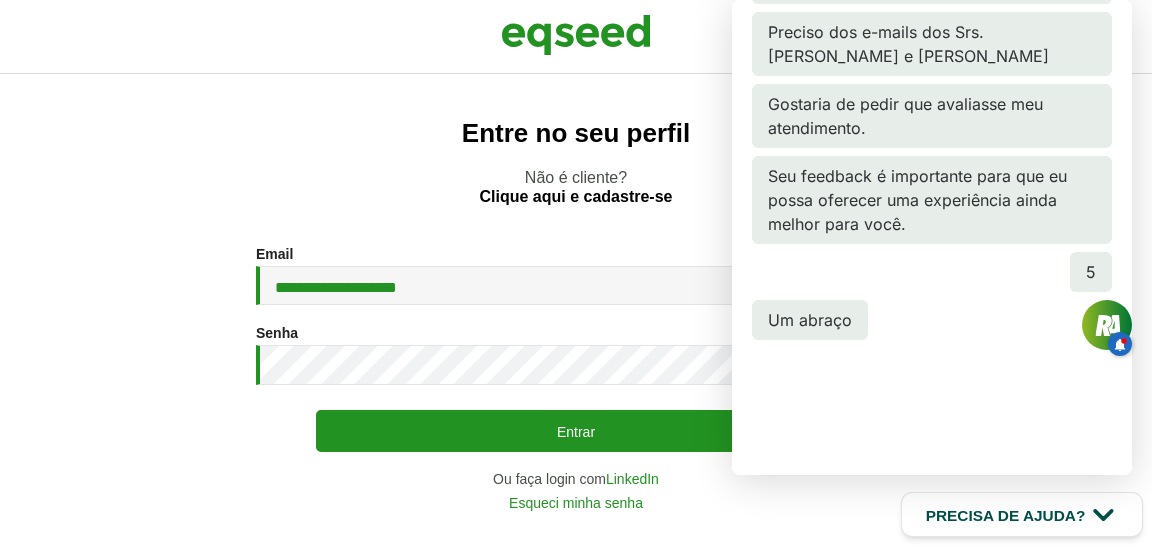 click on "Precisa de ajuda?" at bounding box center [1006, 514] 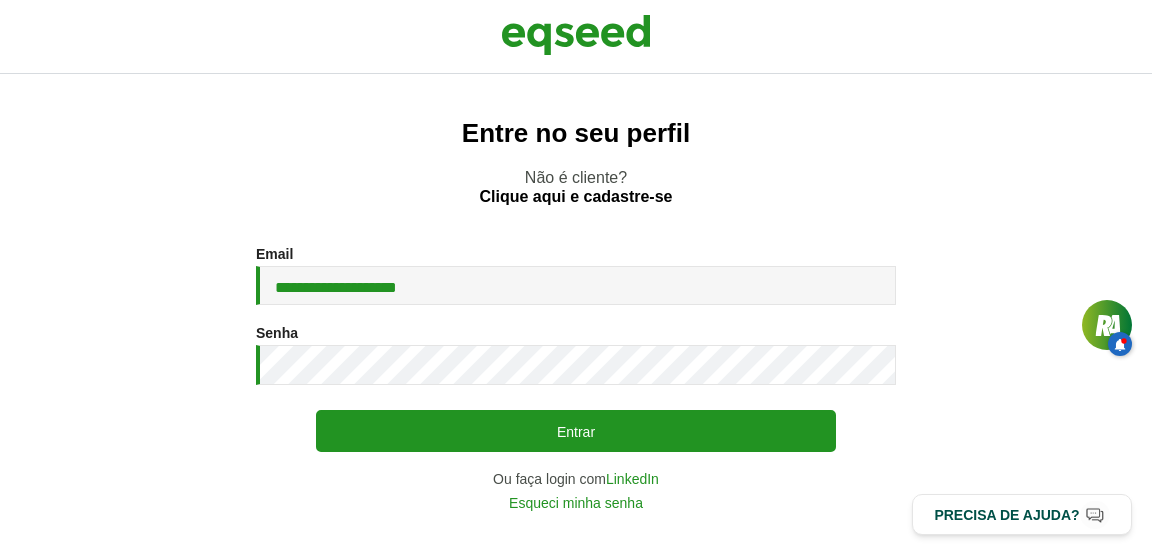 scroll, scrollTop: 756, scrollLeft: 0, axis: vertical 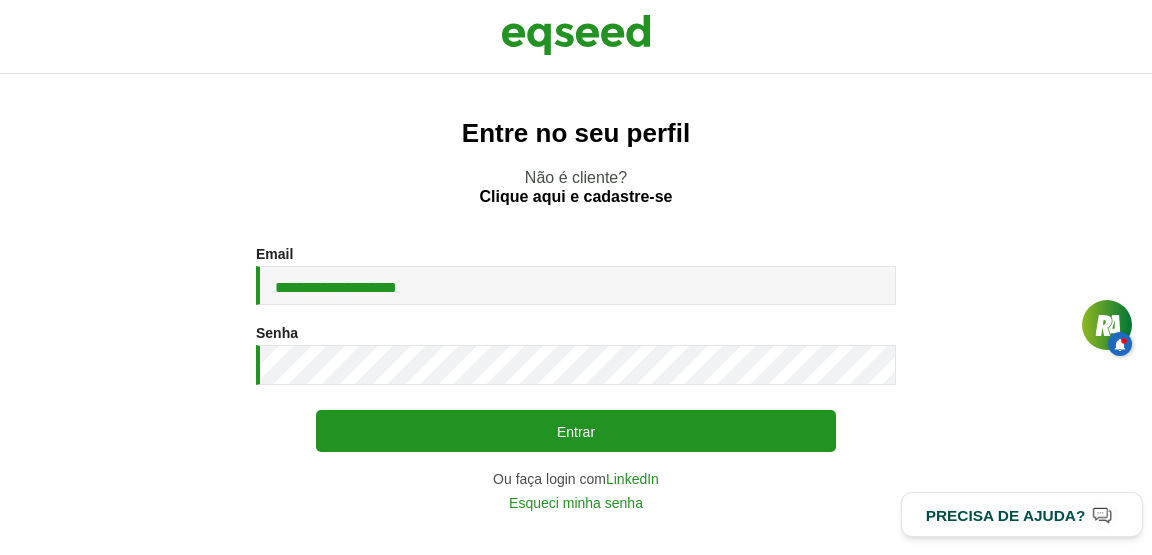 click 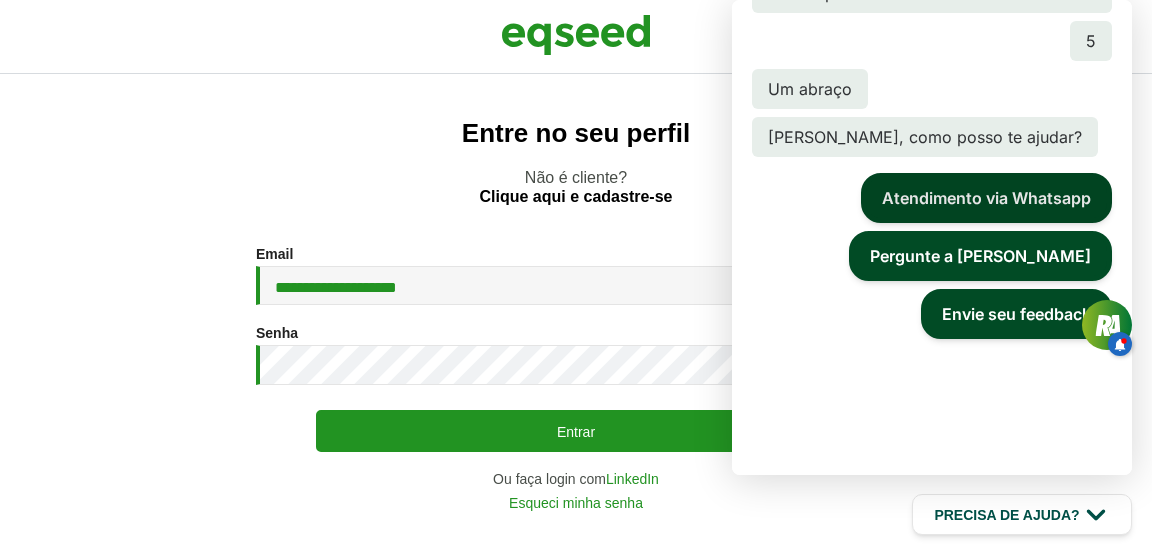 scroll, scrollTop: 929, scrollLeft: 0, axis: vertical 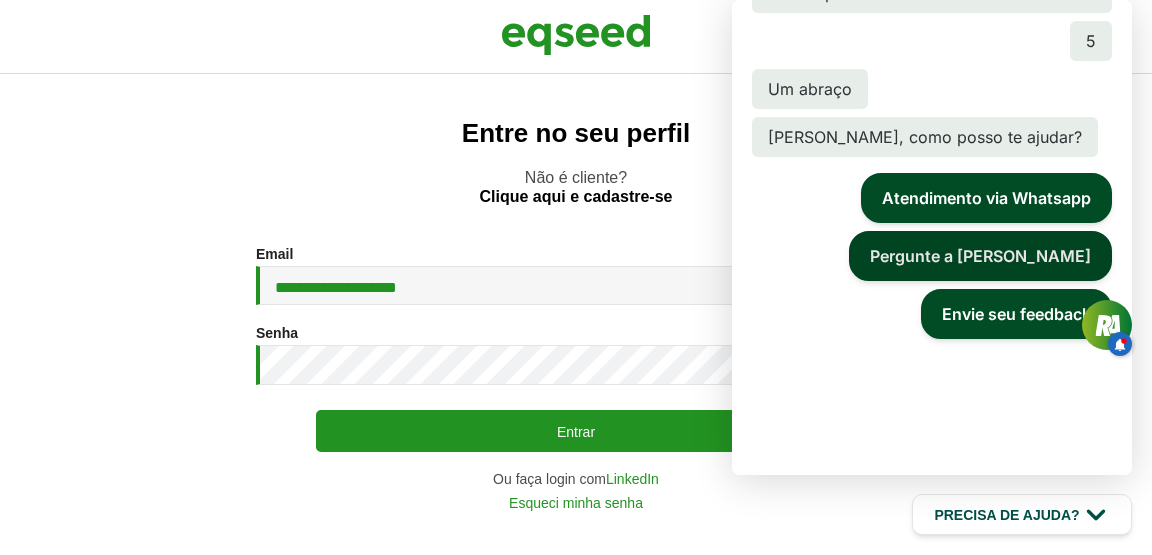 click on "Pergunte a Lynn" at bounding box center [980, 256] 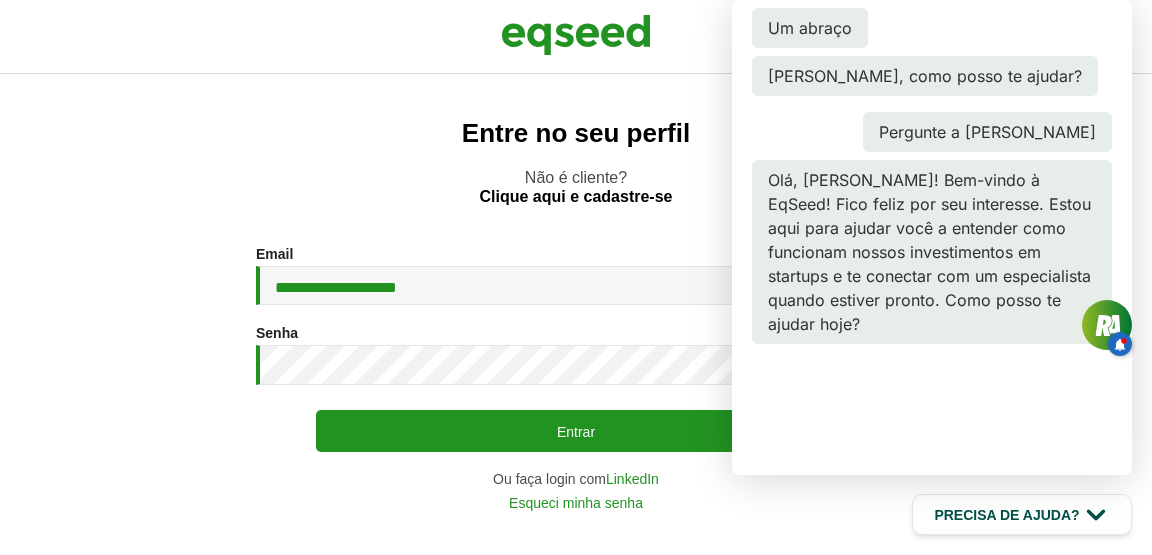 scroll, scrollTop: 996, scrollLeft: 0, axis: vertical 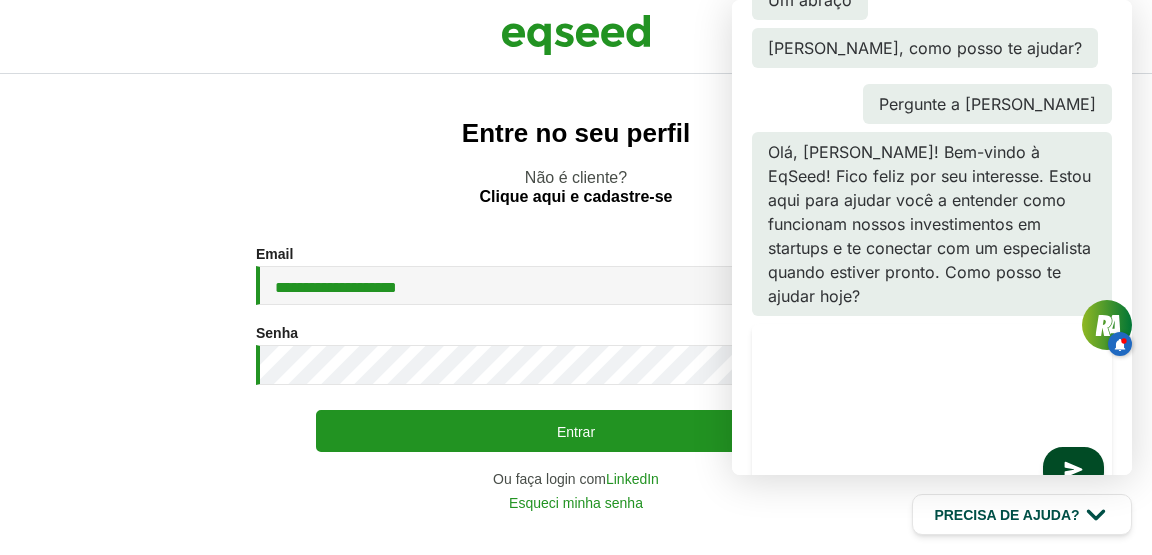 click at bounding box center [893, 412] 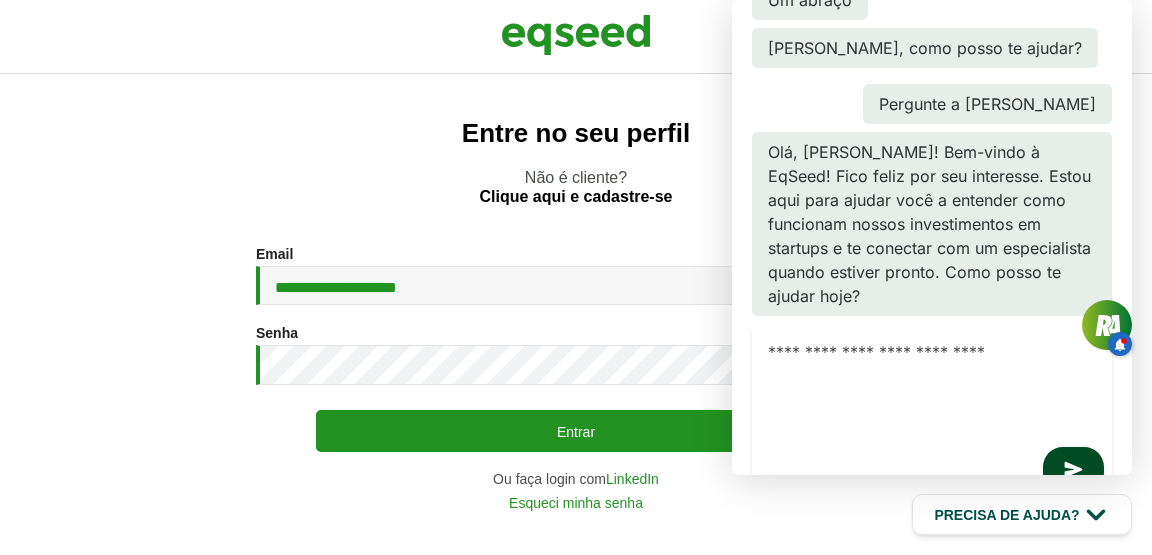 type on "**********" 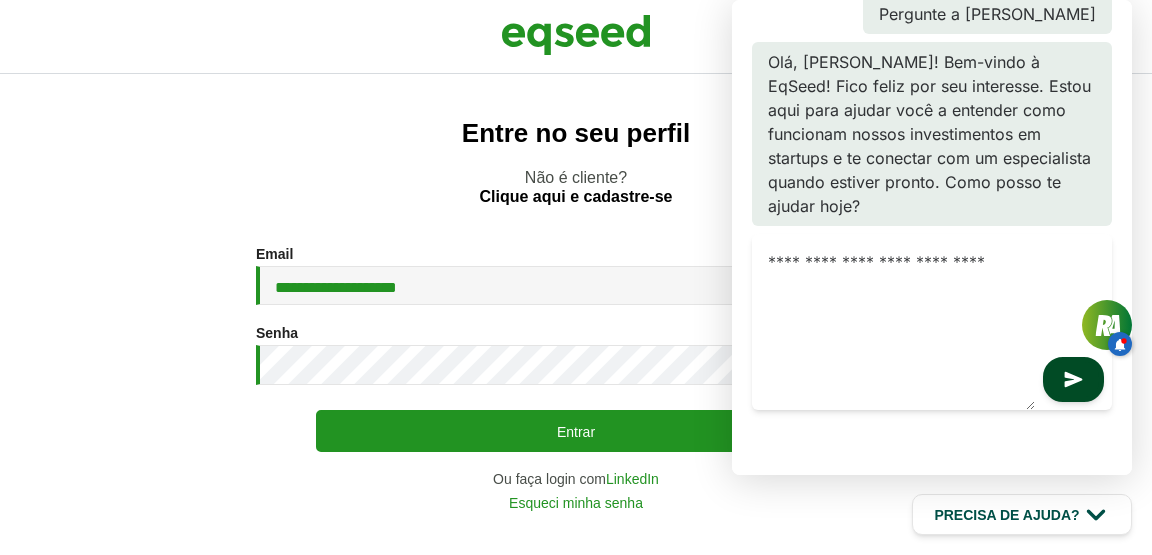 scroll, scrollTop: 1083, scrollLeft: 0, axis: vertical 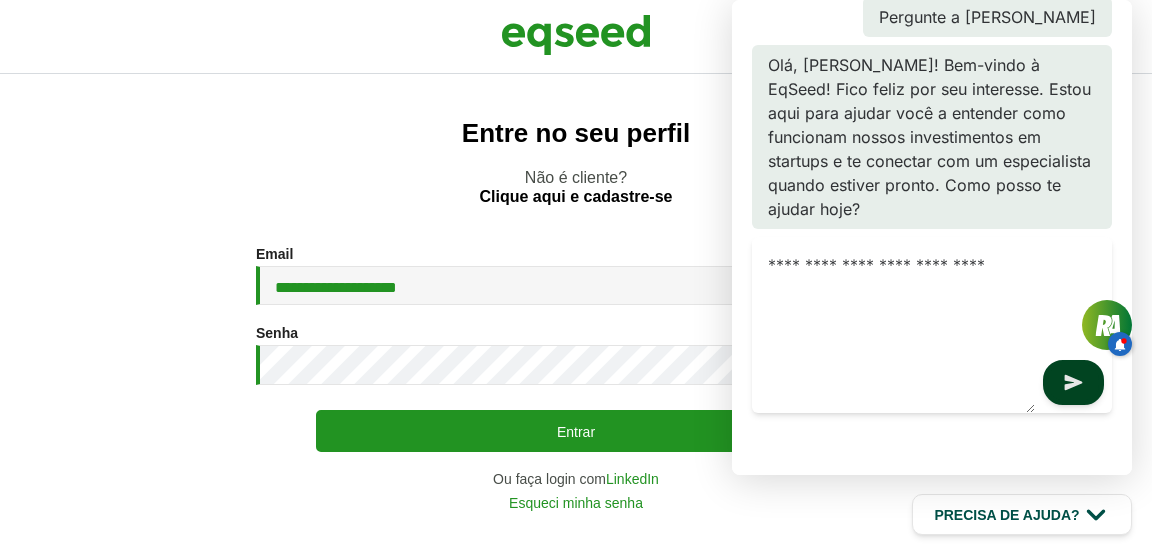 click 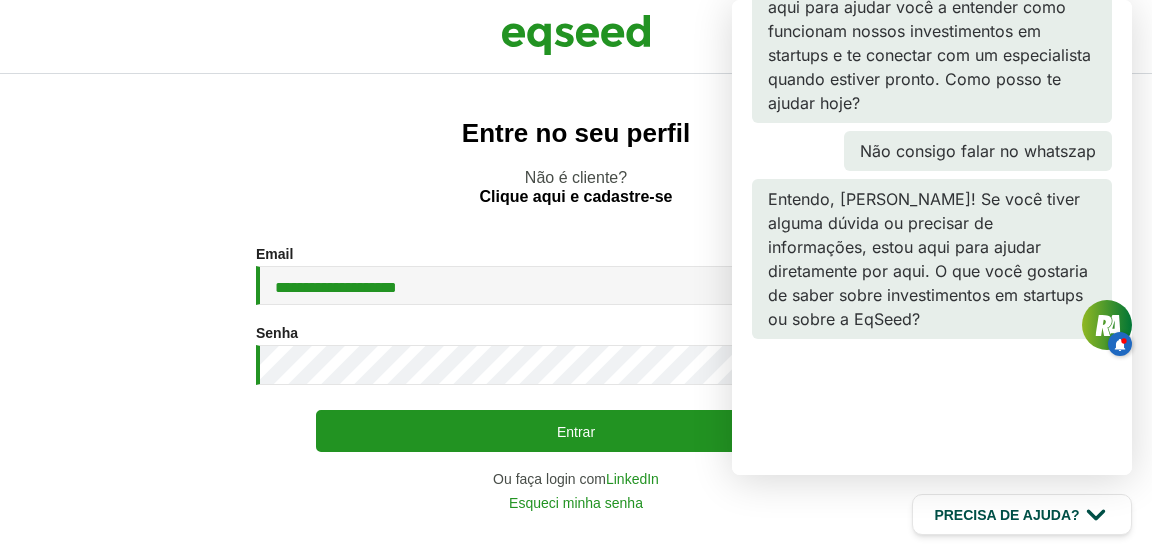 scroll, scrollTop: 1212, scrollLeft: 0, axis: vertical 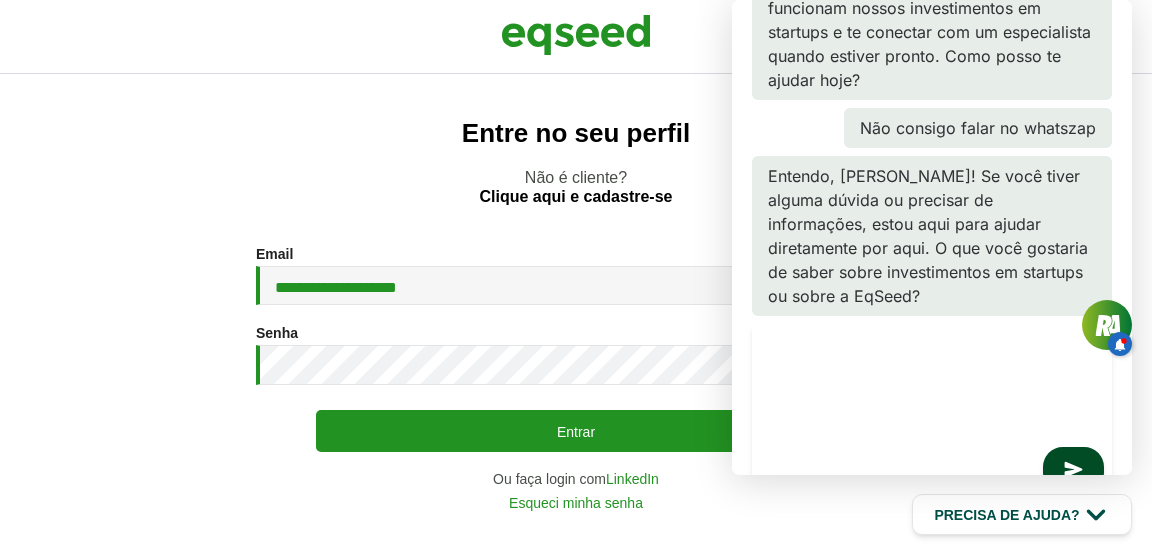 click at bounding box center [893, 412] 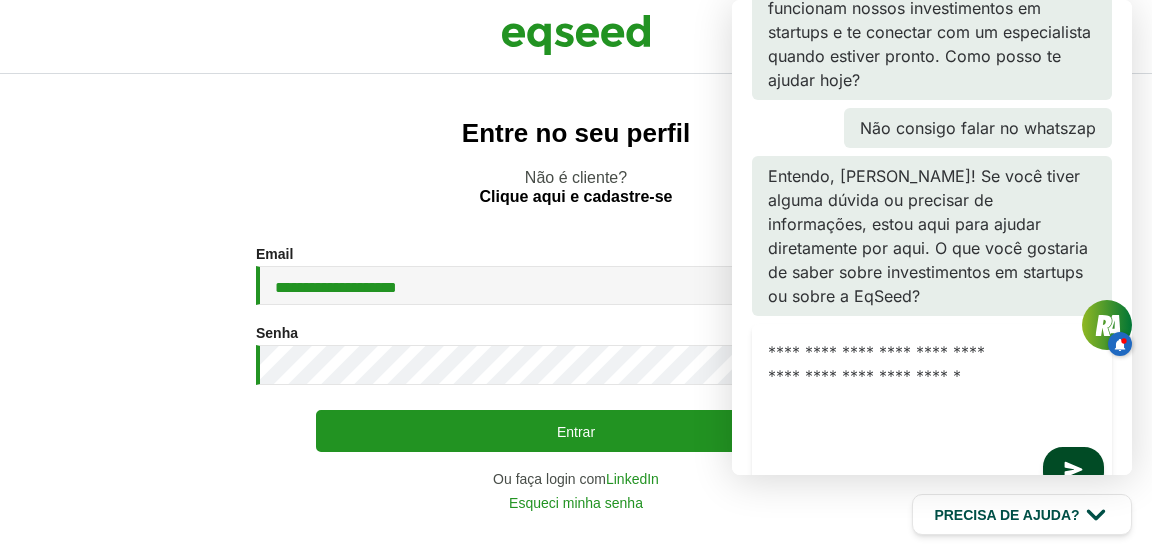type on "**********" 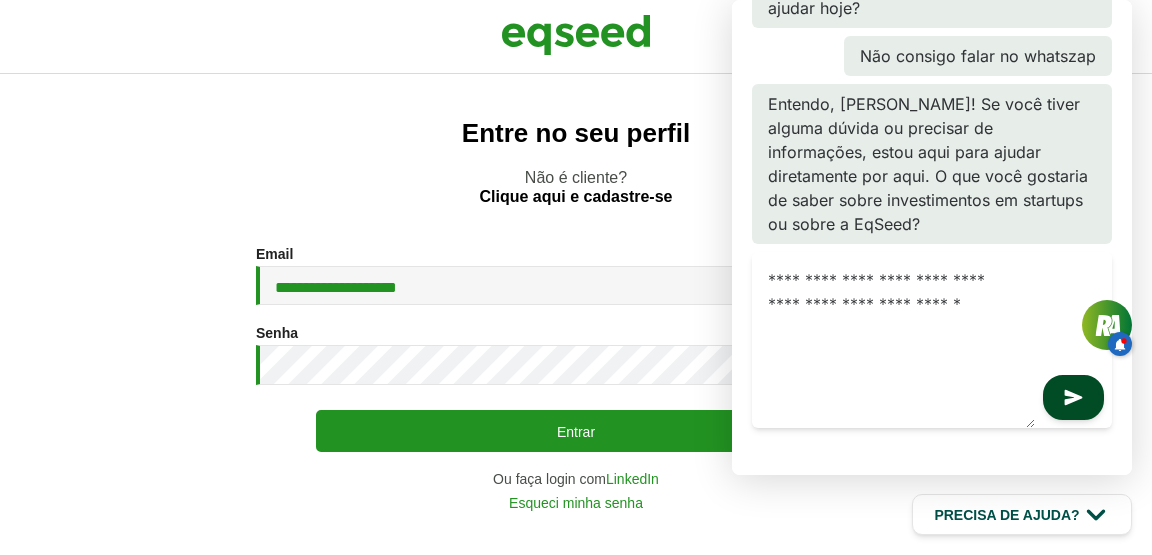 scroll, scrollTop: 1294, scrollLeft: 0, axis: vertical 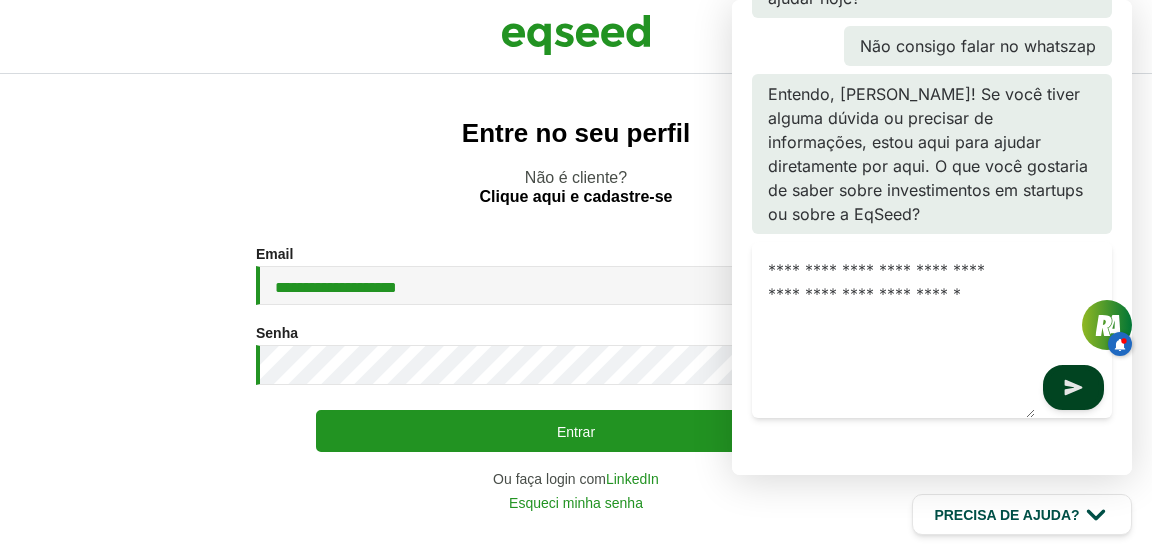click 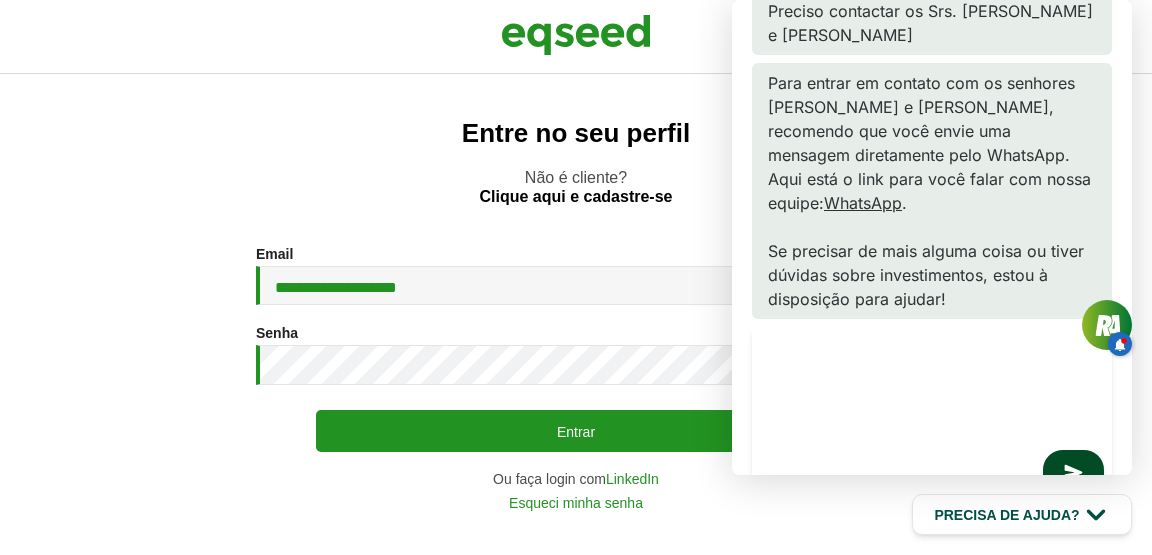 scroll, scrollTop: 1548, scrollLeft: 0, axis: vertical 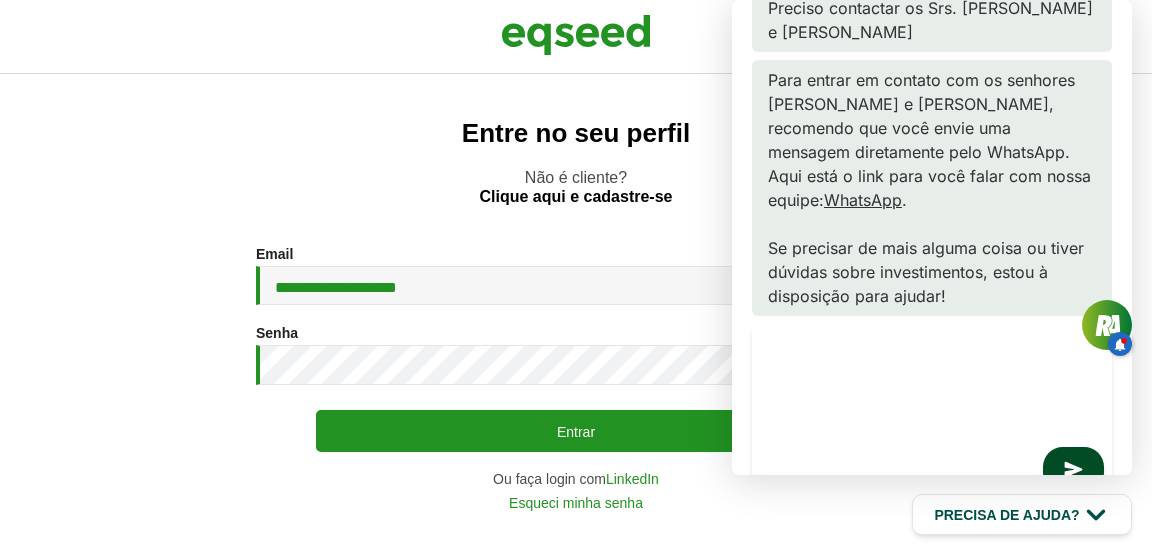 click on "WhatsApp" at bounding box center (863, 200) 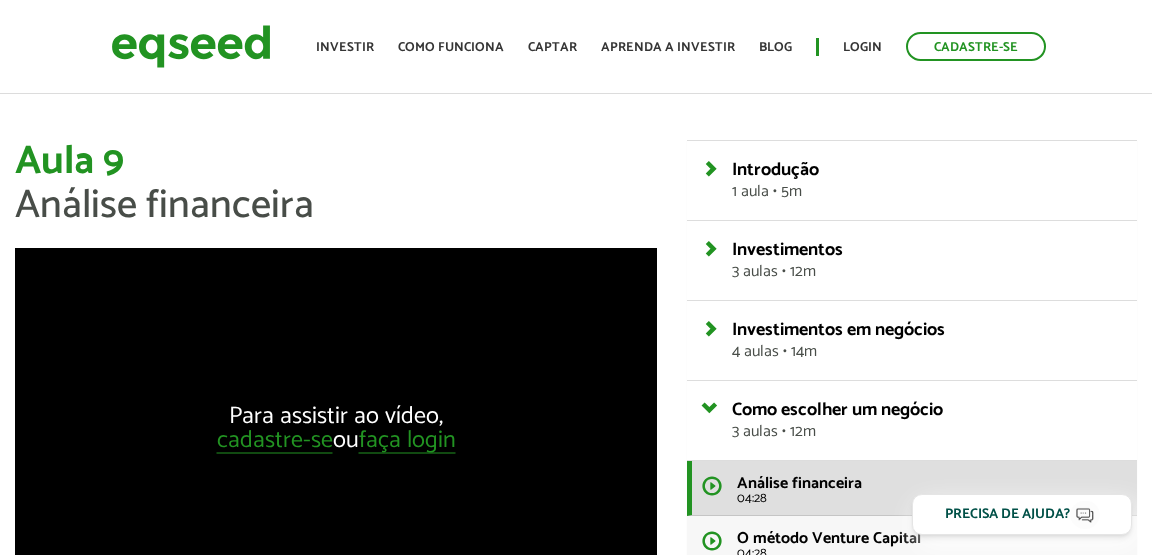 scroll, scrollTop: 0, scrollLeft: 0, axis: both 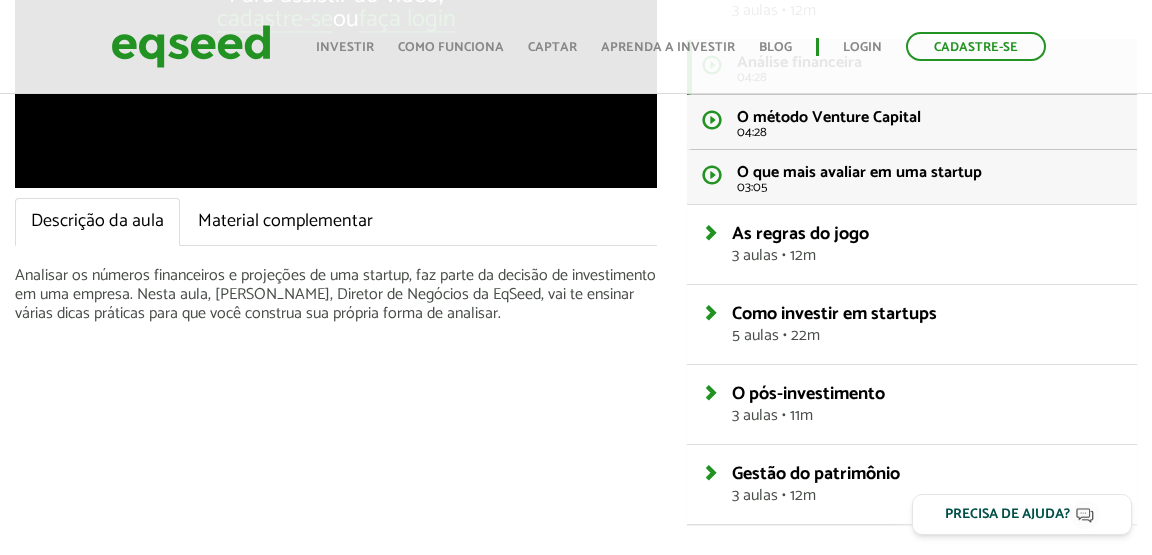 click on "Analisar os números financeiros e projeções de uma startup, faz parte da decisão de investimento em uma empresa. Nesta aula, [PERSON_NAME], Diretor de Negócios da EqSeed, vai te ensinar várias dicas práticas para que você construa sua própria forma de analisar." at bounding box center [336, 295] 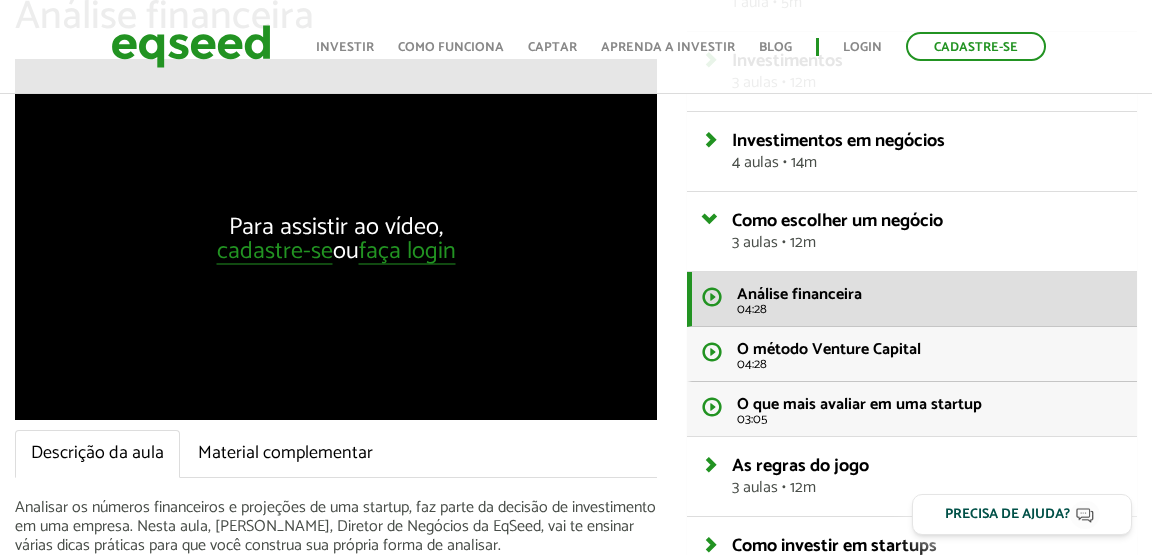 scroll, scrollTop: 0, scrollLeft: 0, axis: both 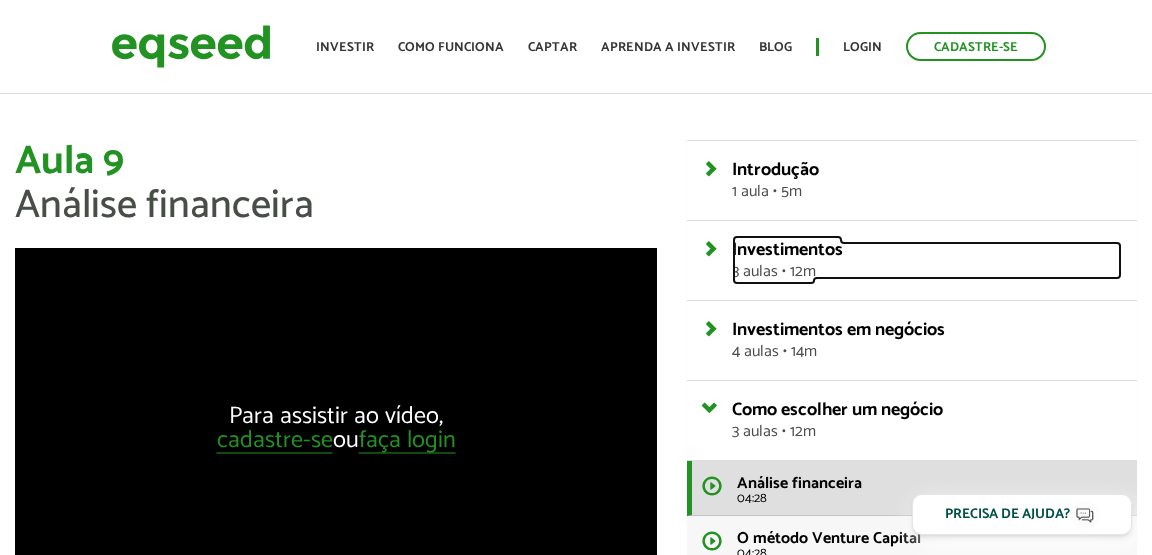 click on "Investimentos" at bounding box center [787, 250] 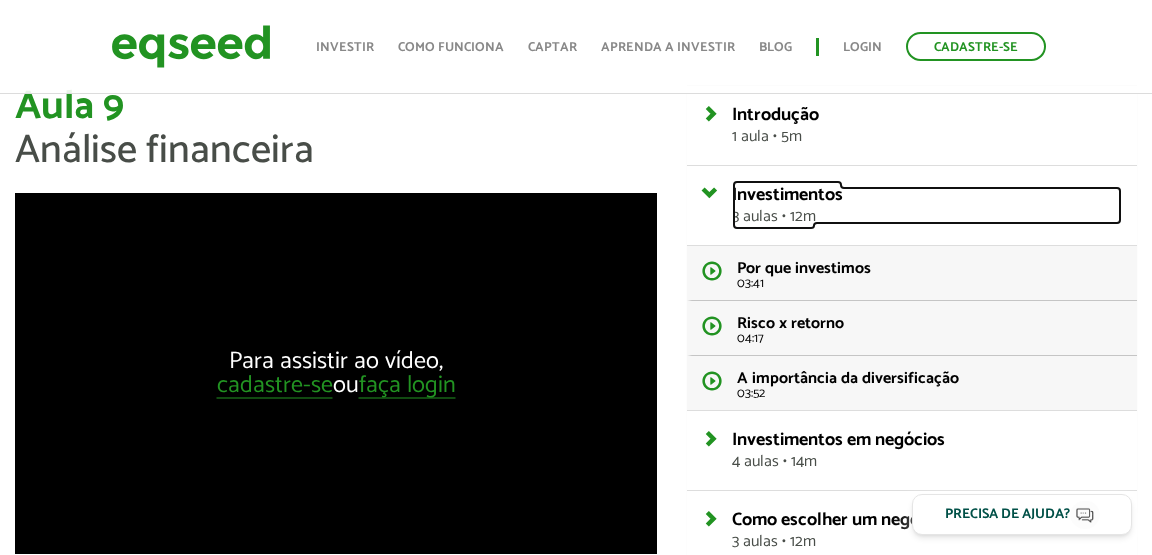 scroll, scrollTop: 0, scrollLeft: 0, axis: both 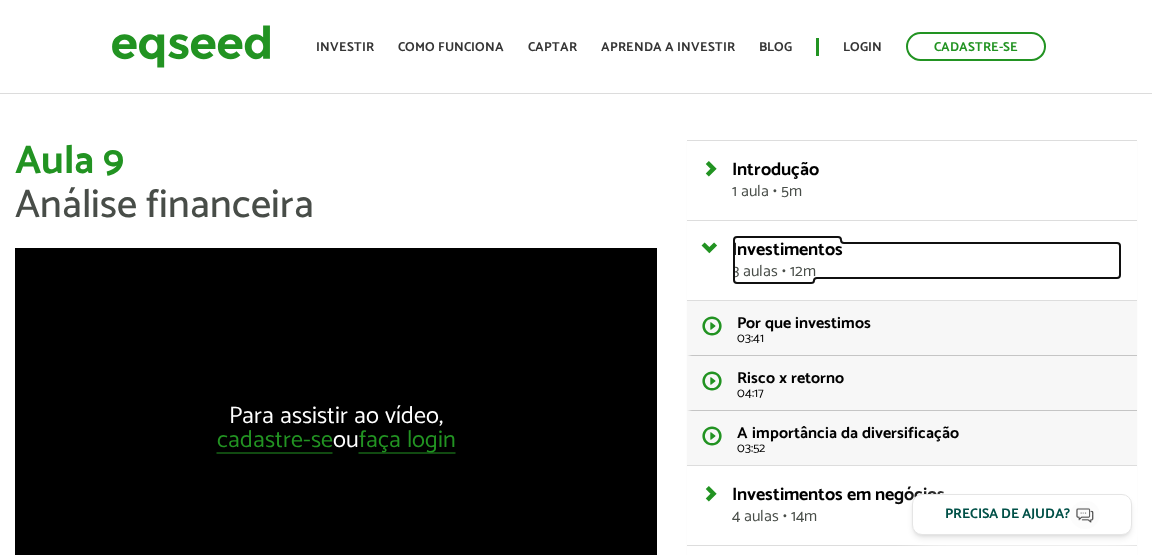 click on "Investimentos 3 aulas • 12m" at bounding box center [927, 260] 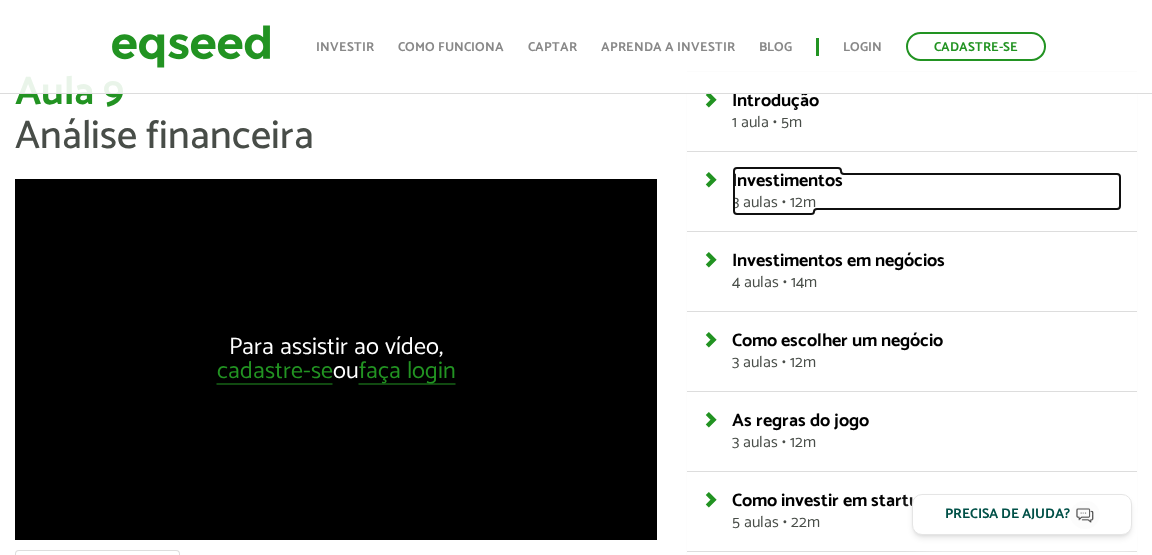scroll, scrollTop: 70, scrollLeft: 0, axis: vertical 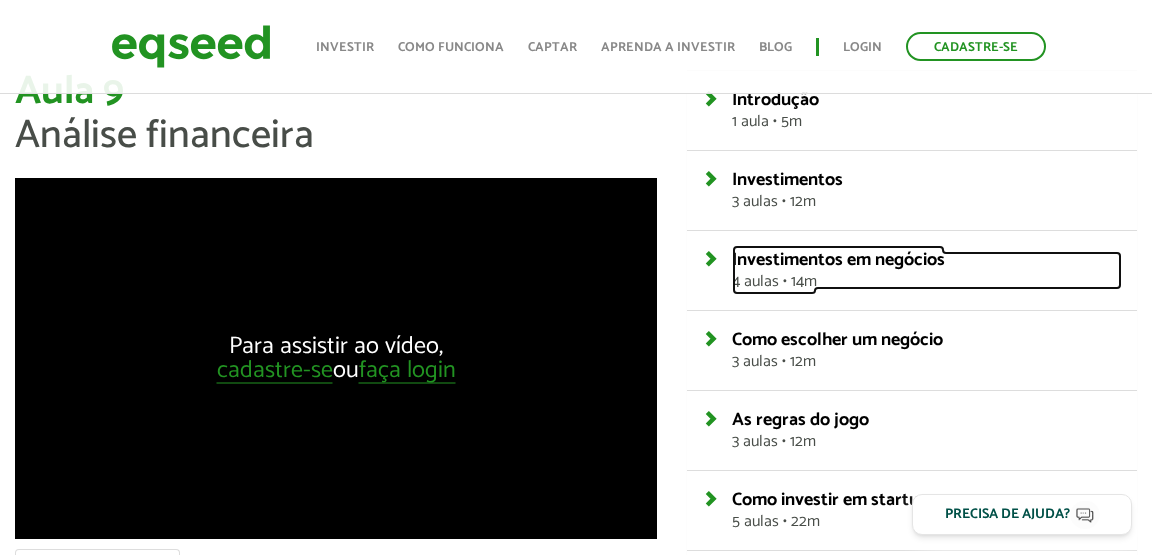 click on "Investimentos em negócios" at bounding box center [838, 260] 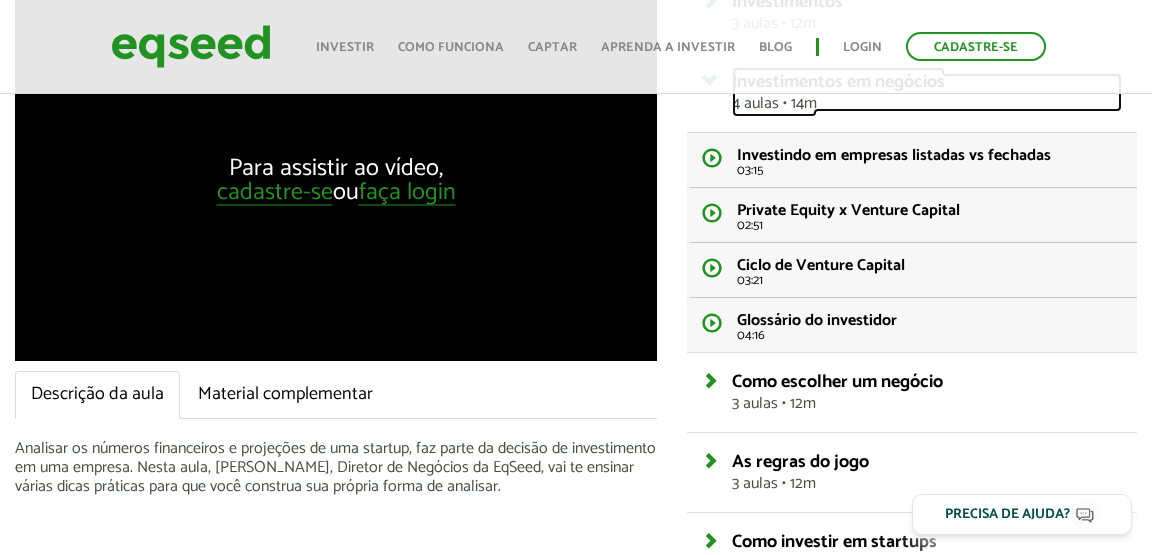 scroll, scrollTop: 272, scrollLeft: 0, axis: vertical 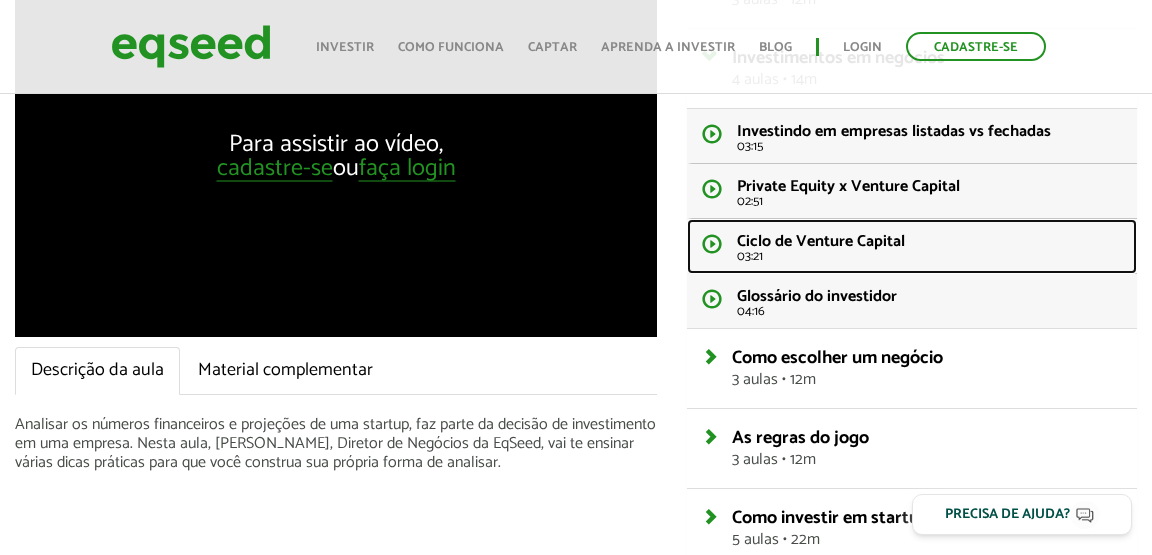 click on "Ciclo de Venture Capital" at bounding box center (821, 241) 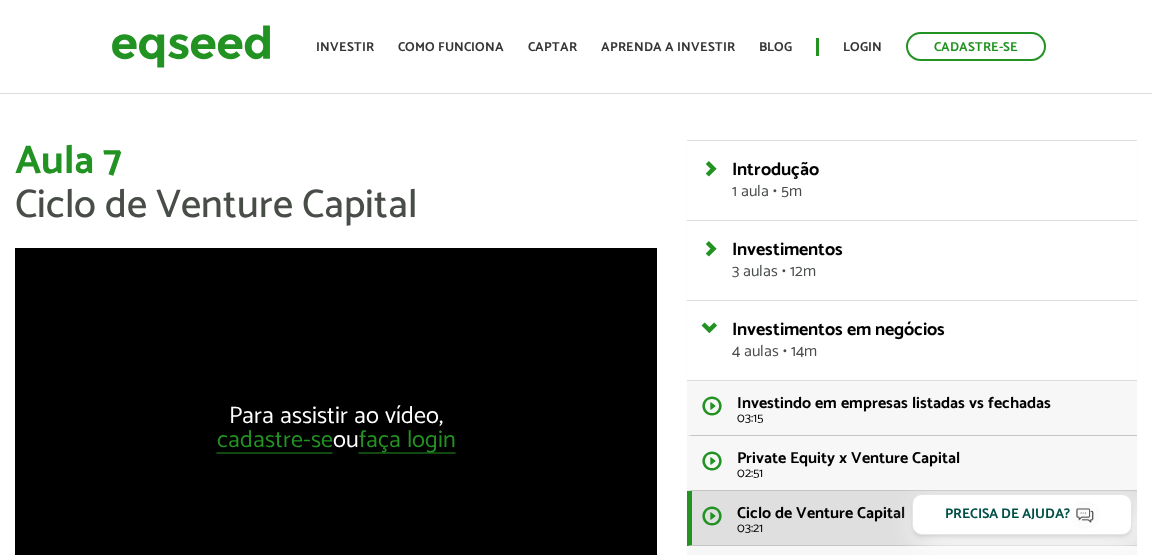 scroll, scrollTop: 0, scrollLeft: 0, axis: both 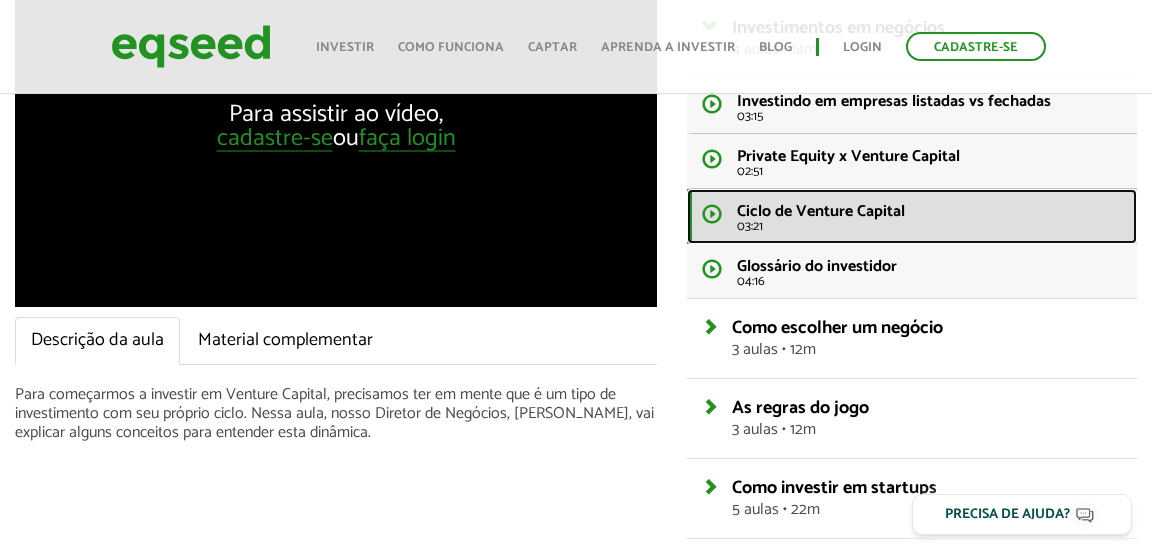 click on "03:21" at bounding box center (929, 226) 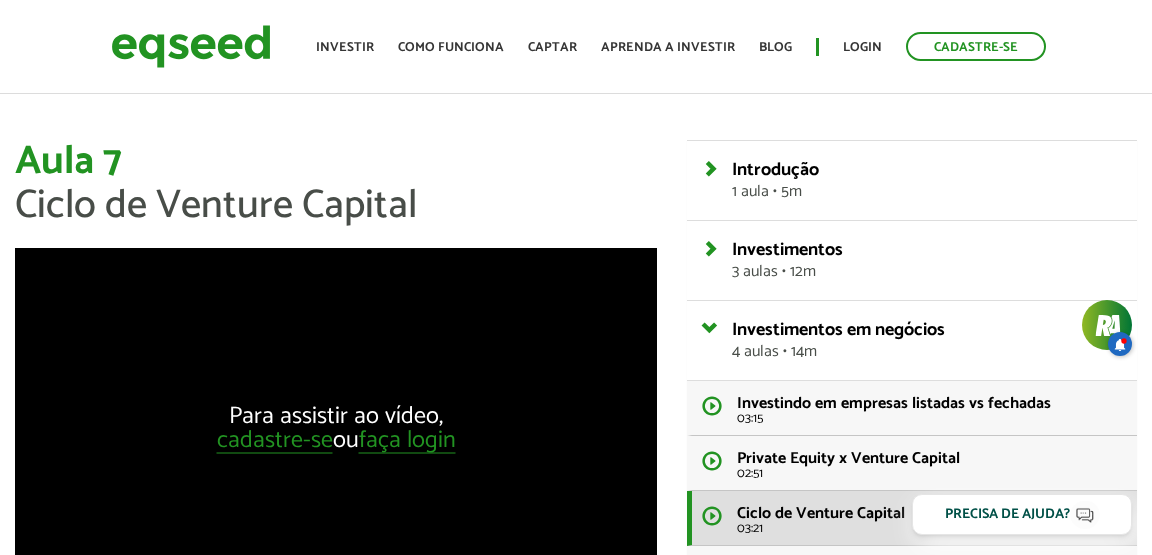 scroll, scrollTop: 0, scrollLeft: 0, axis: both 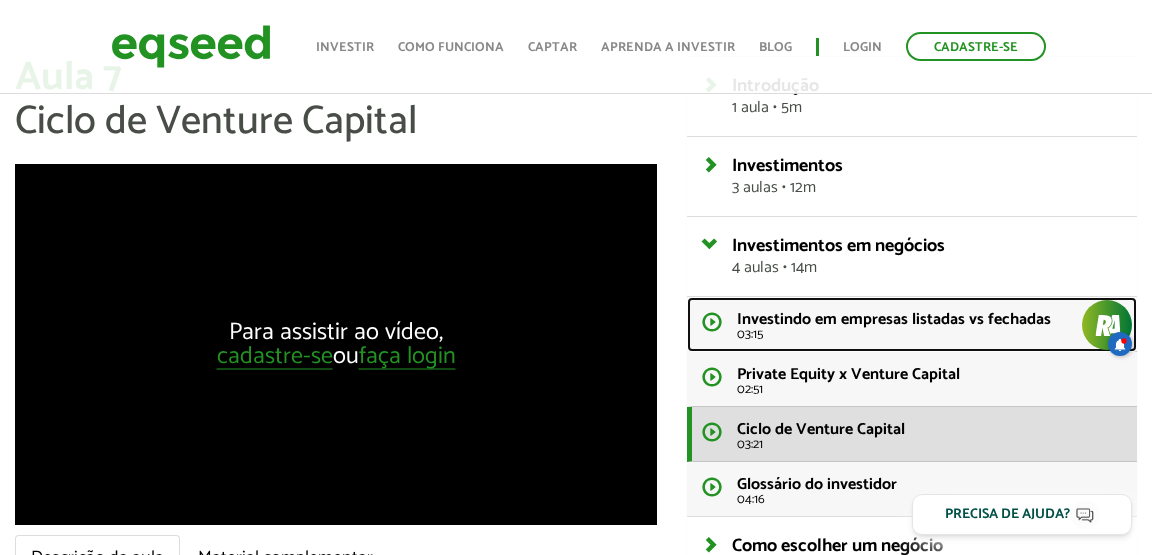 click on "Investindo em empresas listadas vs fechadas" at bounding box center [894, 319] 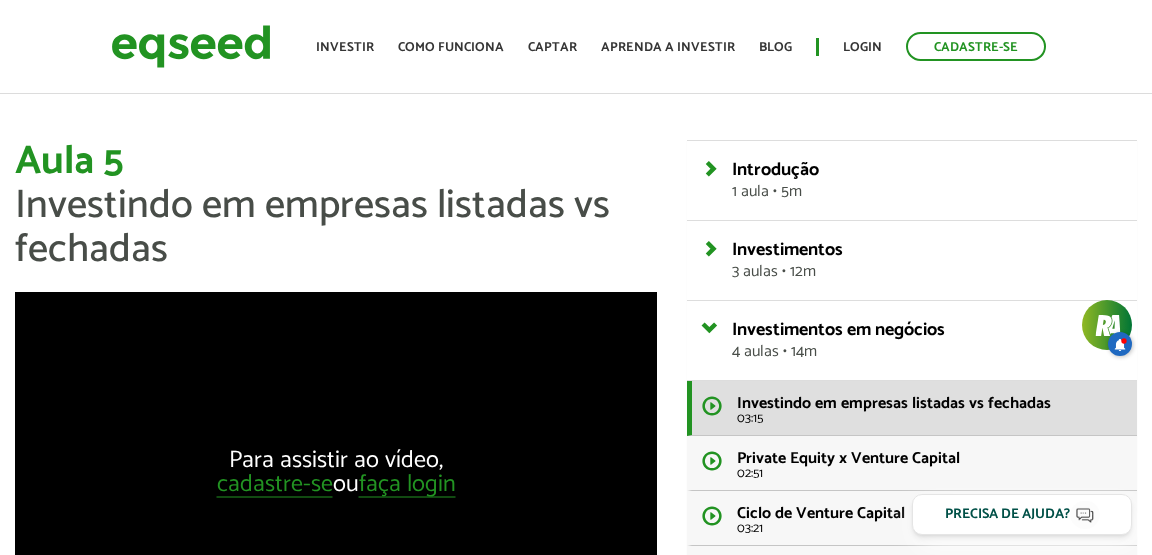 scroll, scrollTop: 0, scrollLeft: 0, axis: both 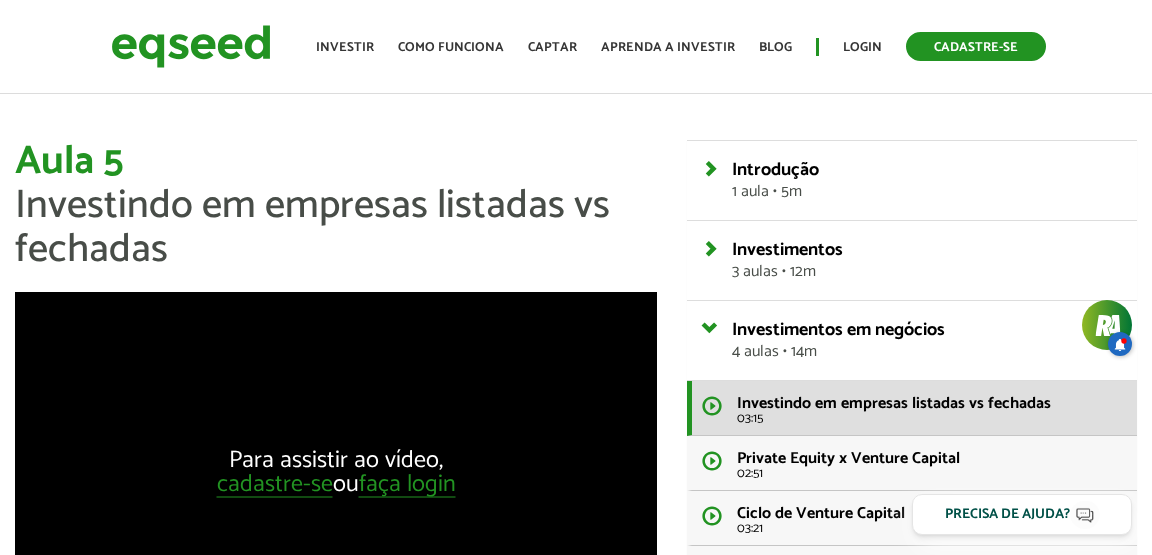 click on "Cadastre-se" at bounding box center [976, 46] 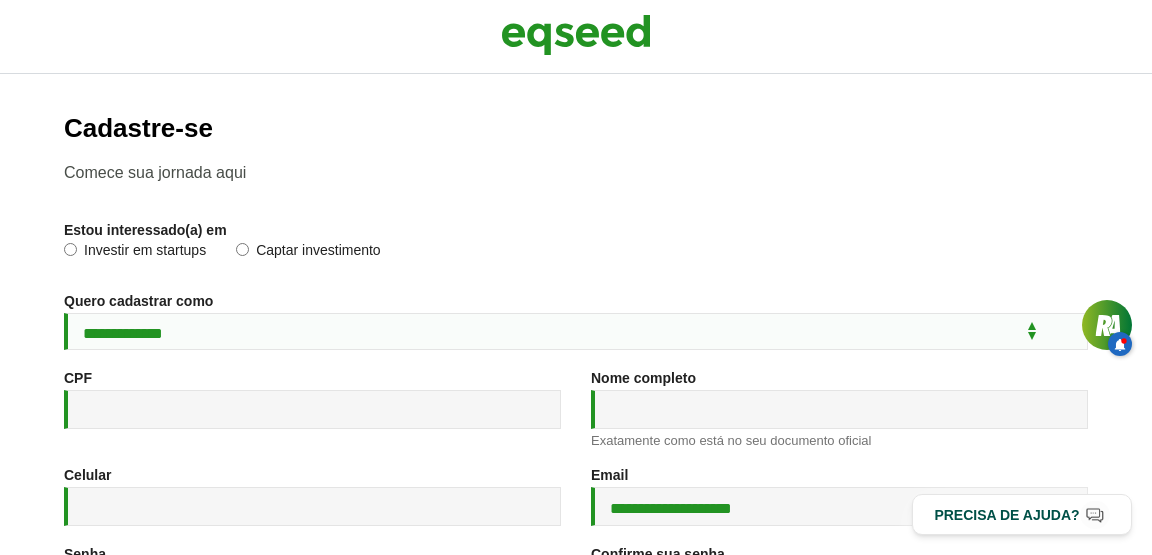 scroll, scrollTop: 0, scrollLeft: 0, axis: both 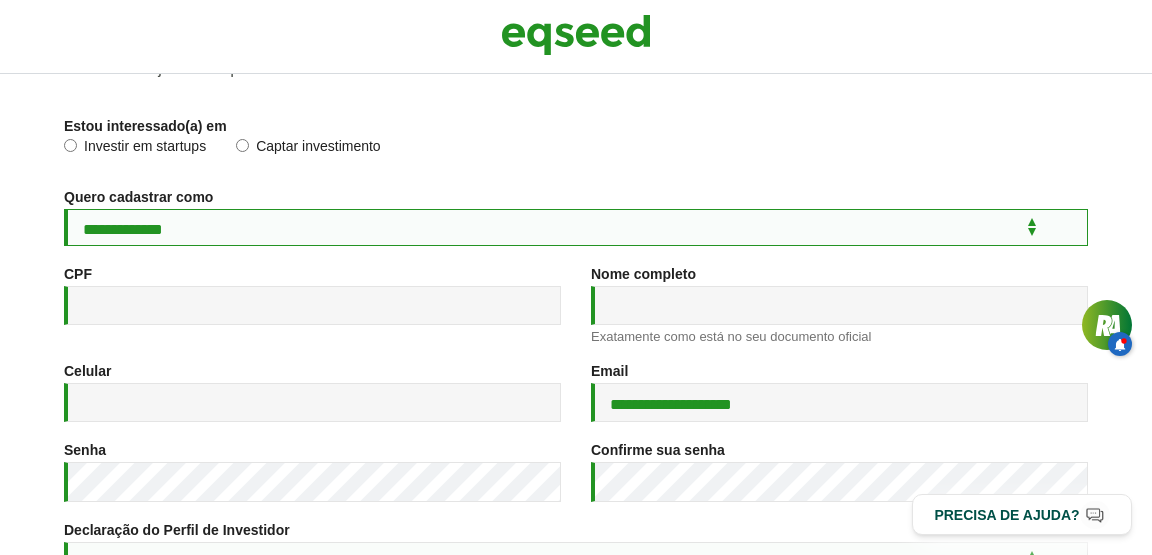 click on "**********" at bounding box center (576, 227) 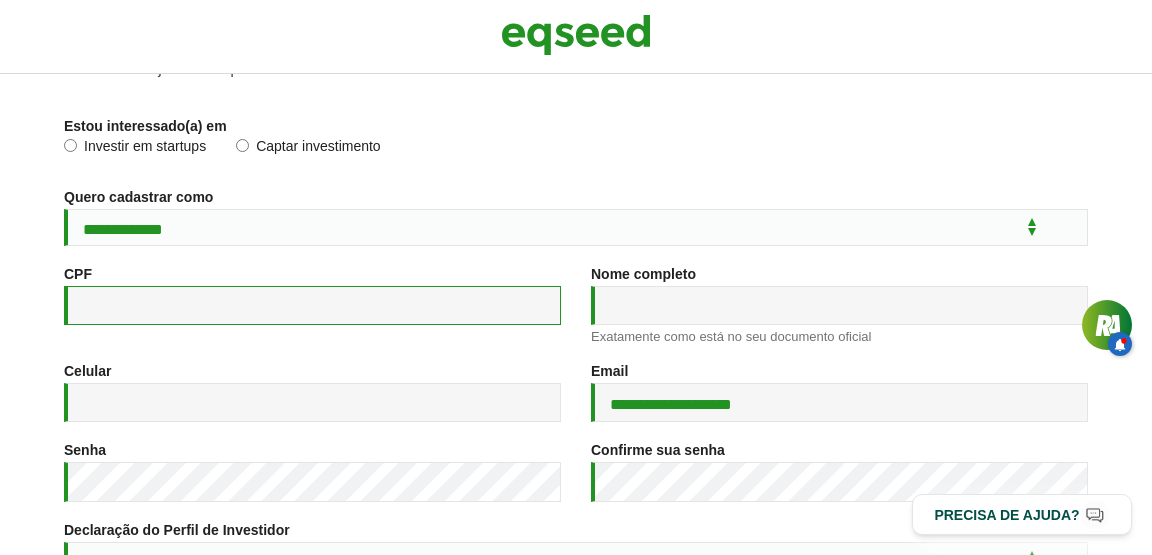 click on "CPF  *" at bounding box center (312, 305) 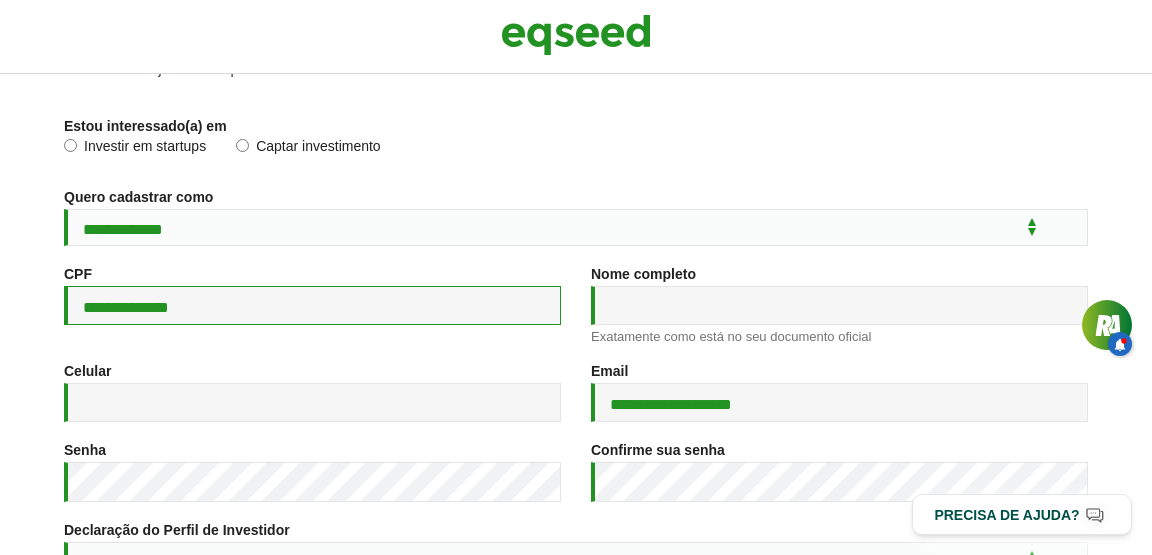 type on "**********" 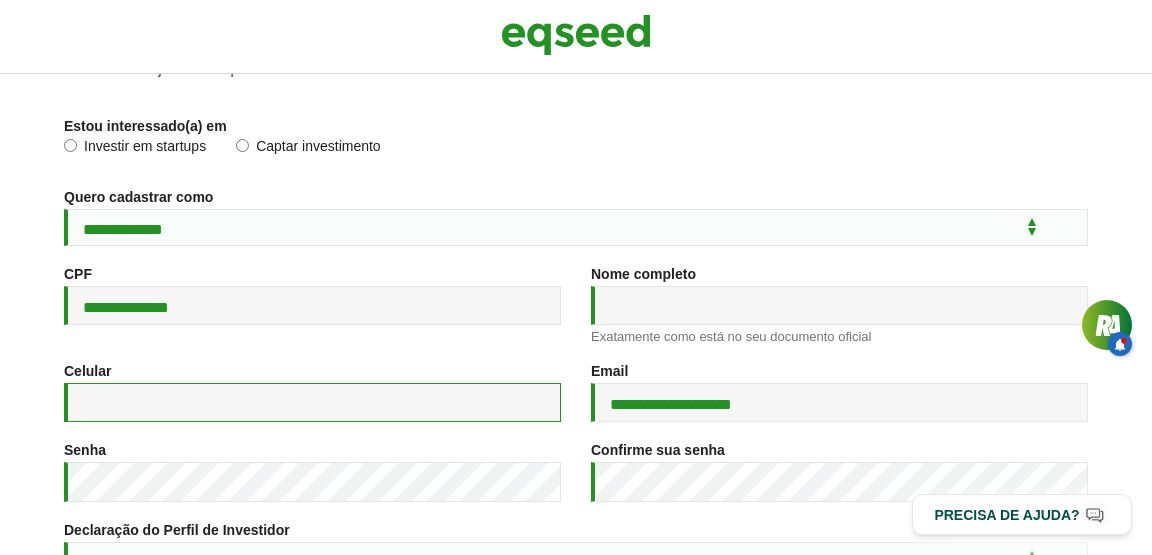 click on "Celular  *" at bounding box center (312, 402) 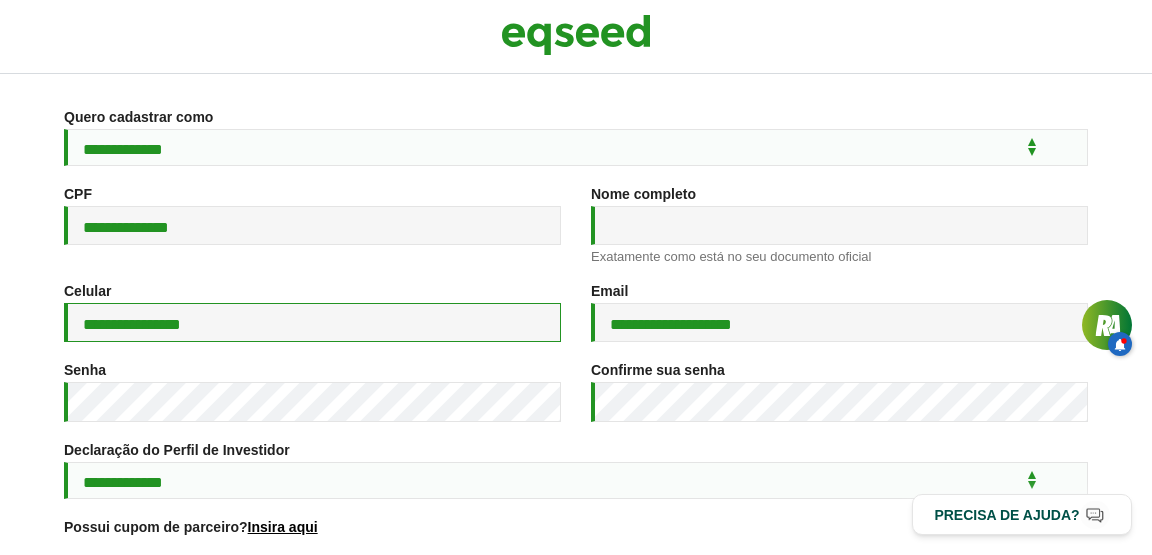 scroll, scrollTop: 234, scrollLeft: 0, axis: vertical 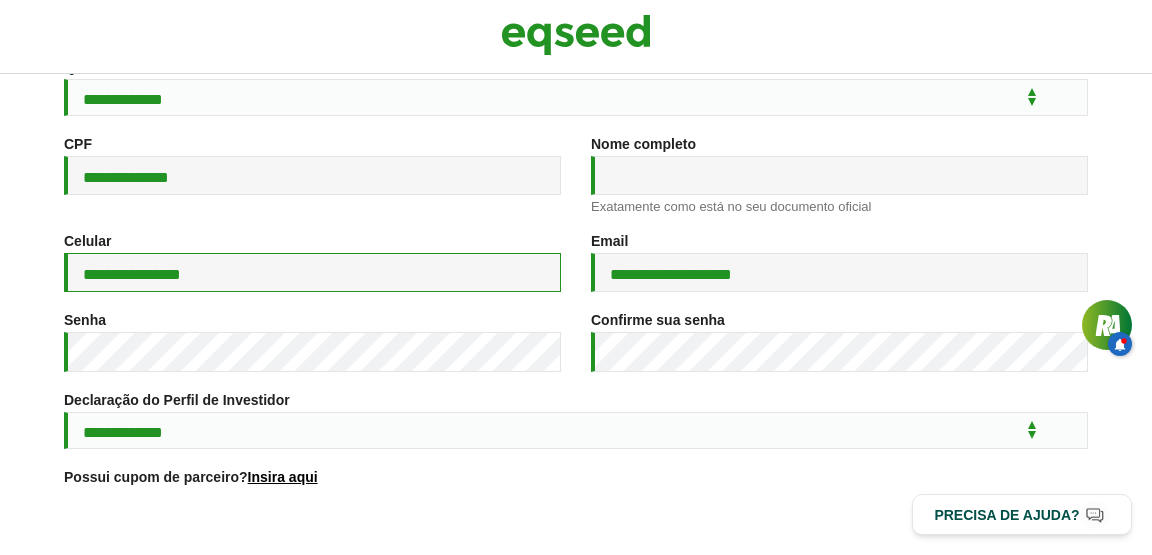 type on "**********" 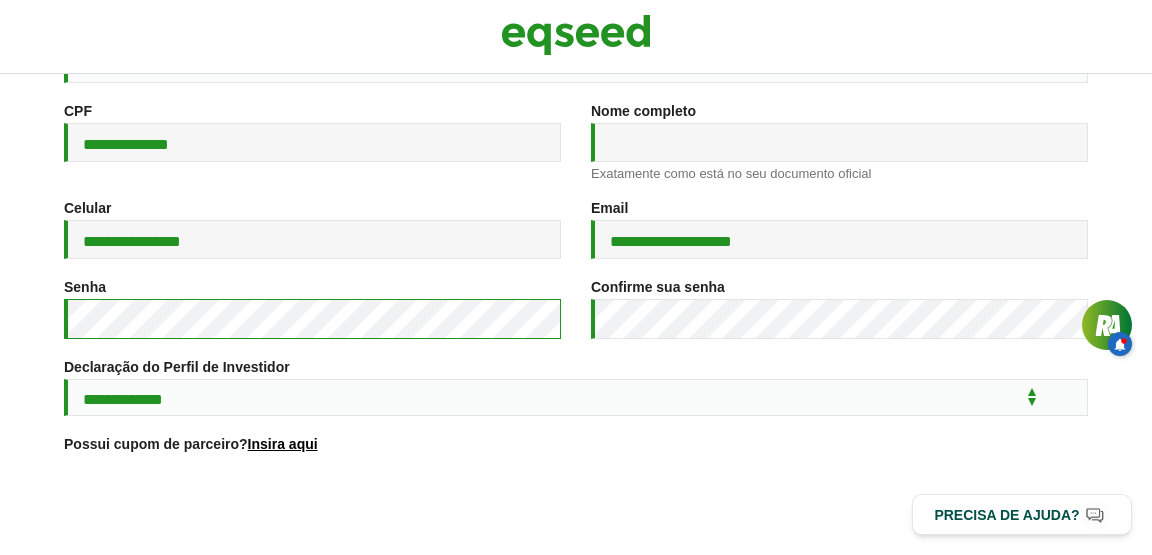scroll, scrollTop: 94, scrollLeft: 0, axis: vertical 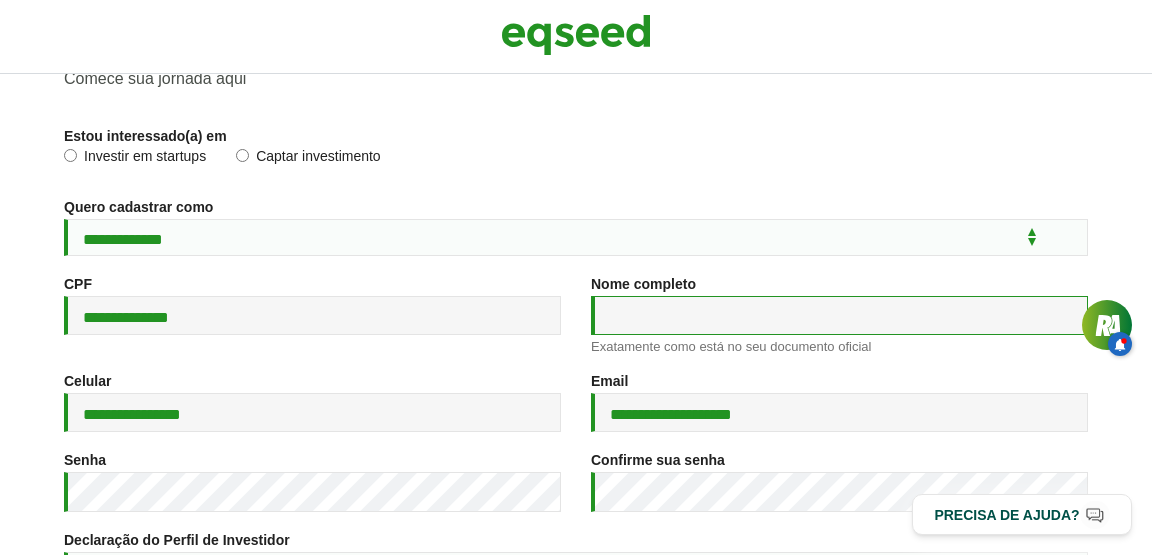 click on "Nome completo  *" at bounding box center (839, 315) 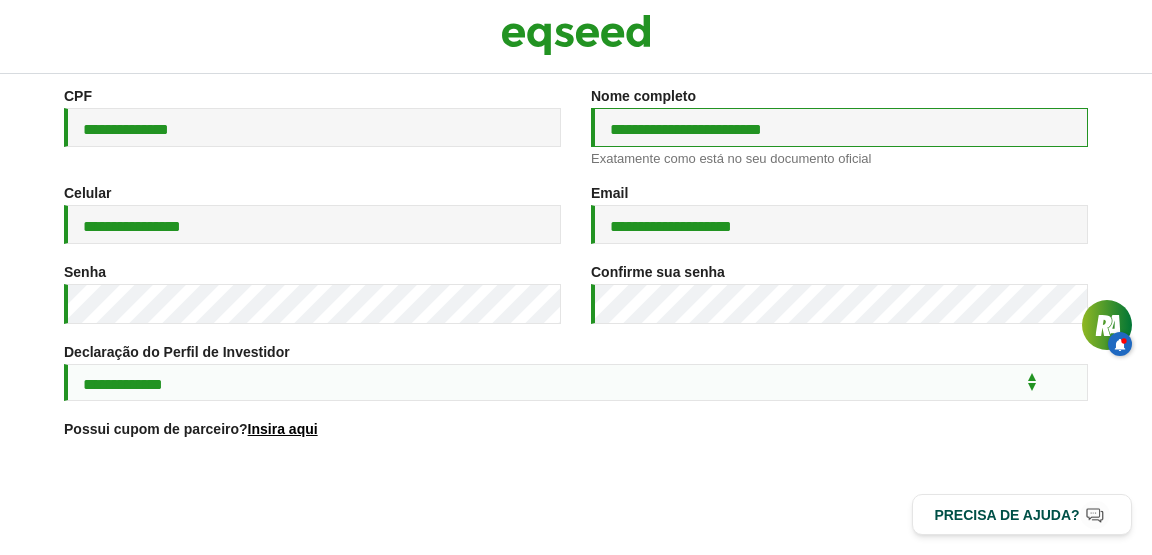 scroll, scrollTop: 281, scrollLeft: 0, axis: vertical 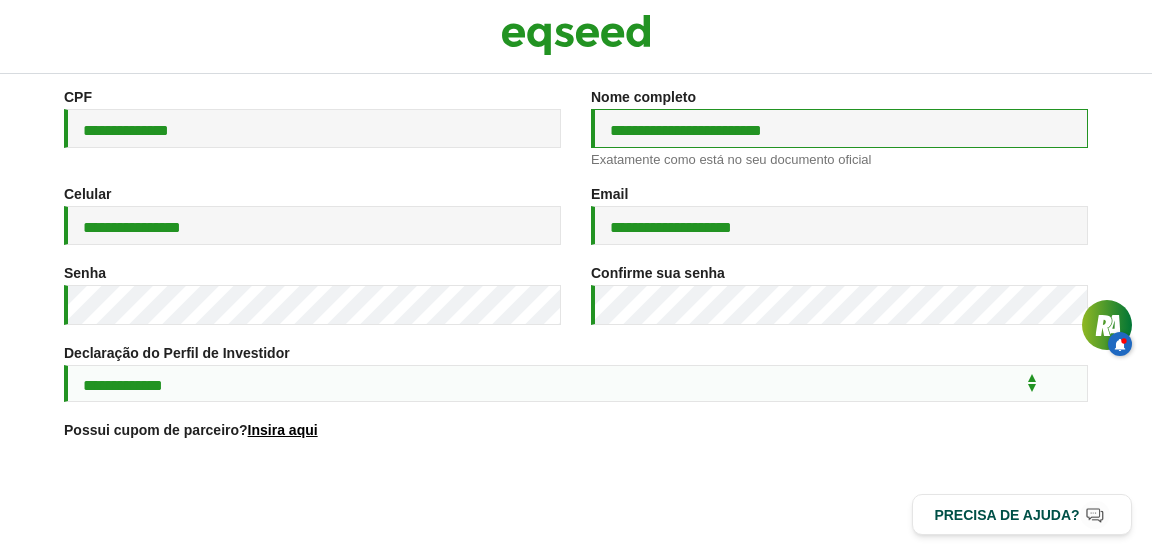 type on "**********" 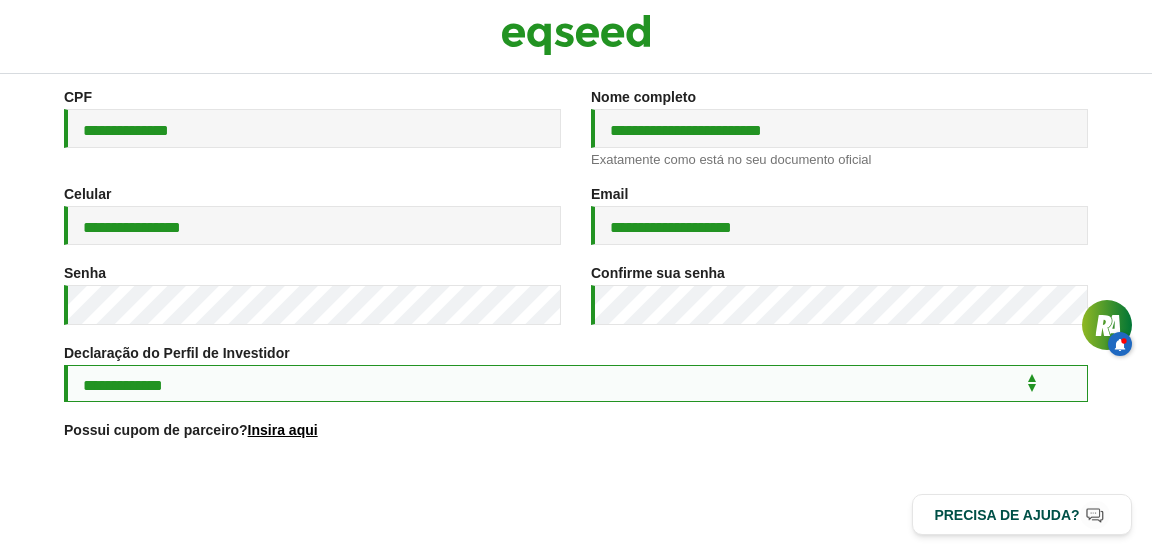 click on "**********" at bounding box center [576, 383] 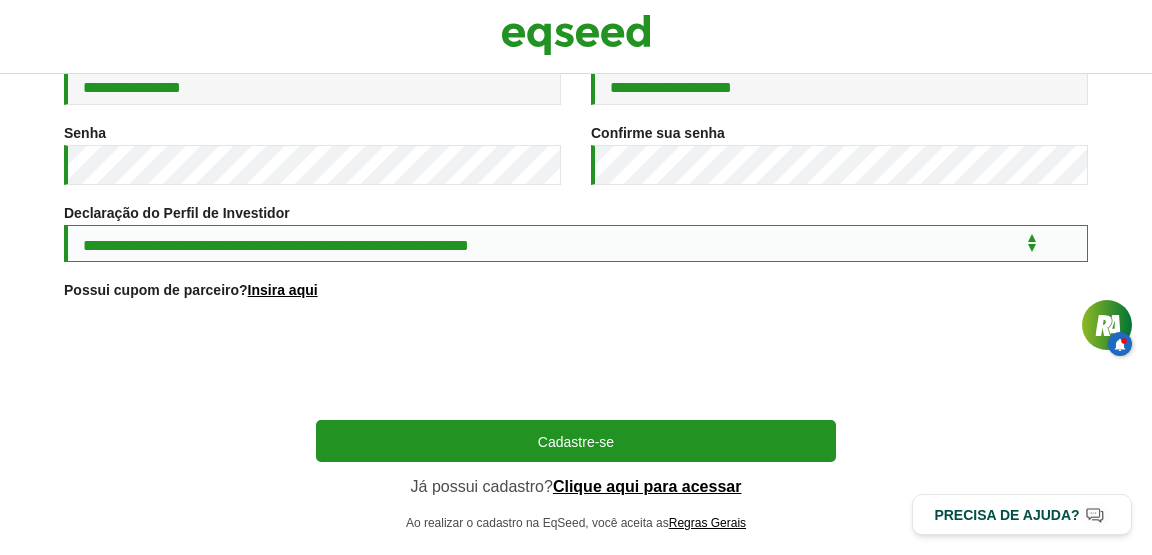 scroll, scrollTop: 417, scrollLeft: 0, axis: vertical 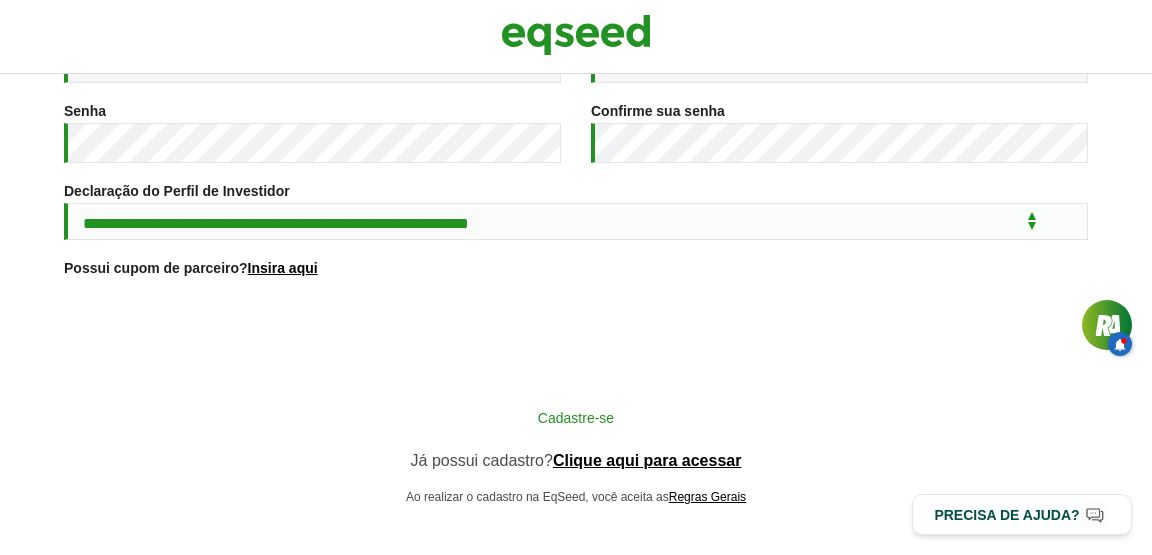 click on "Cadastre-se" at bounding box center [576, 417] 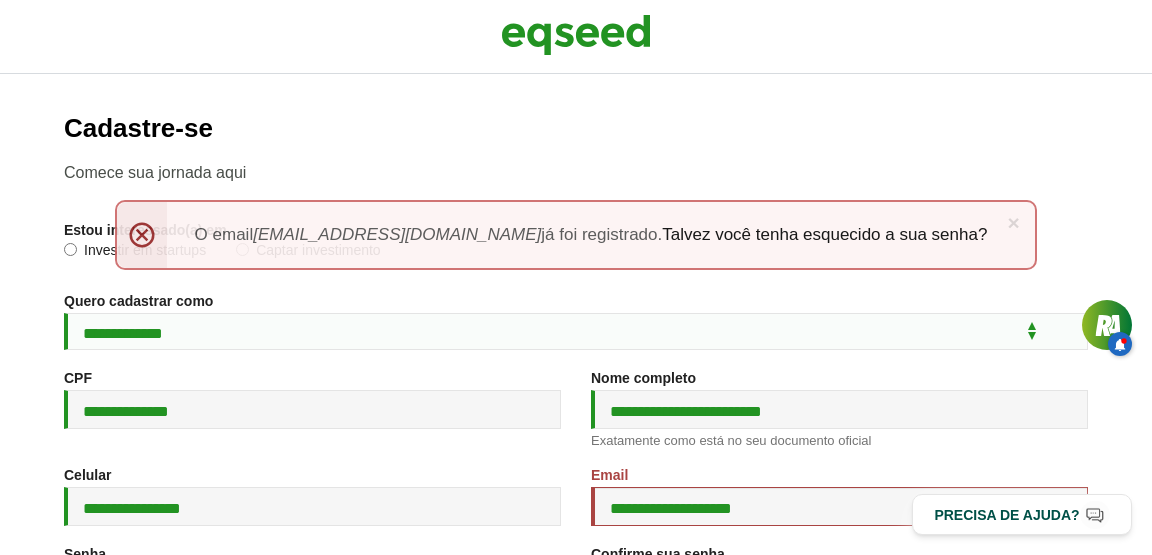 scroll, scrollTop: 0, scrollLeft: 0, axis: both 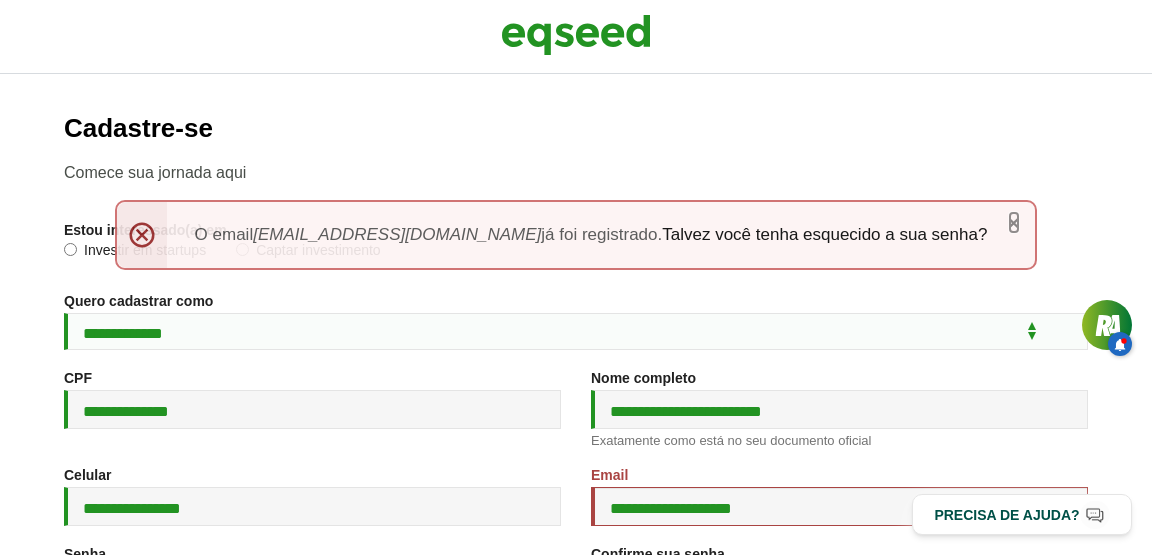 click on "×" at bounding box center (1014, 222) 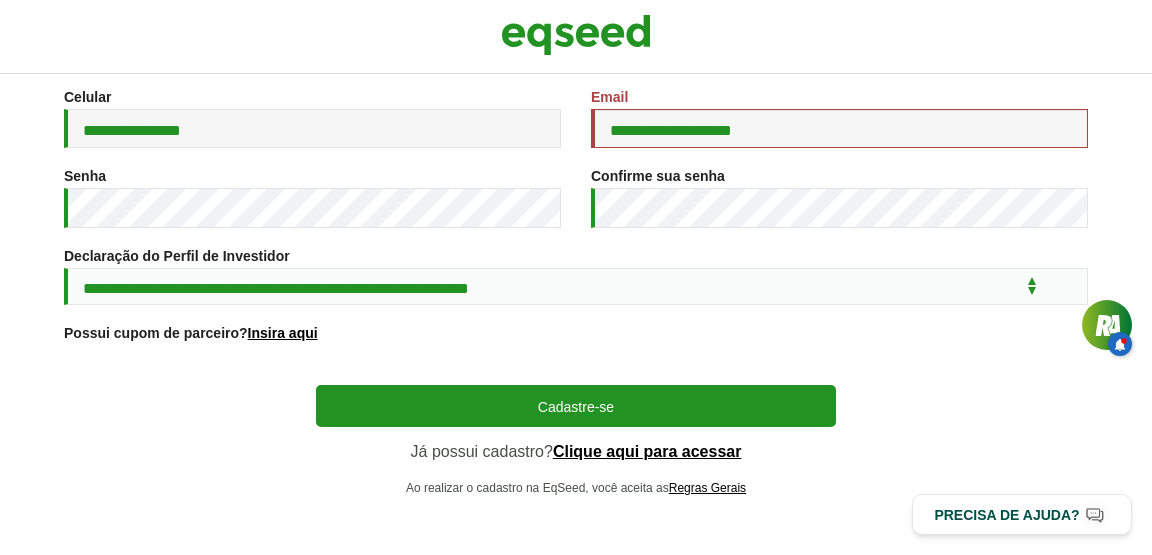 scroll, scrollTop: 393, scrollLeft: 0, axis: vertical 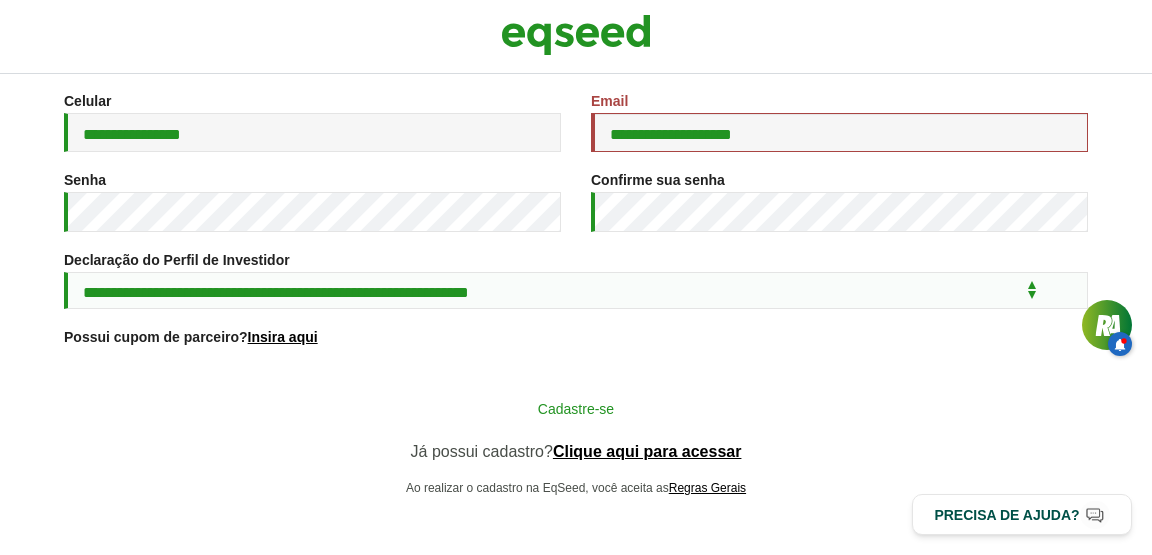 click on "Cadastre-se" at bounding box center (576, 408) 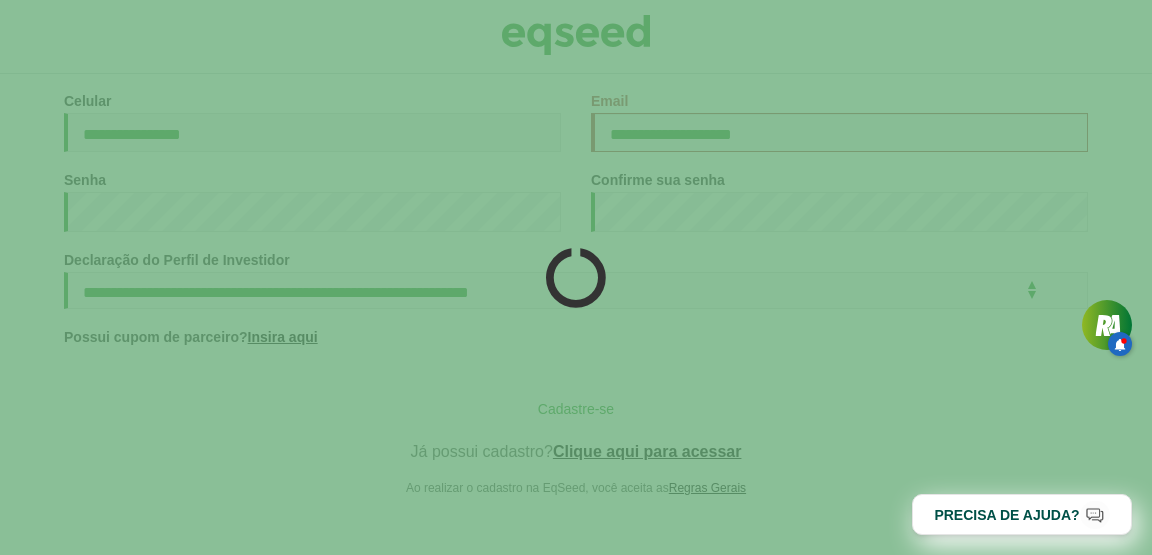 scroll, scrollTop: 389, scrollLeft: 0, axis: vertical 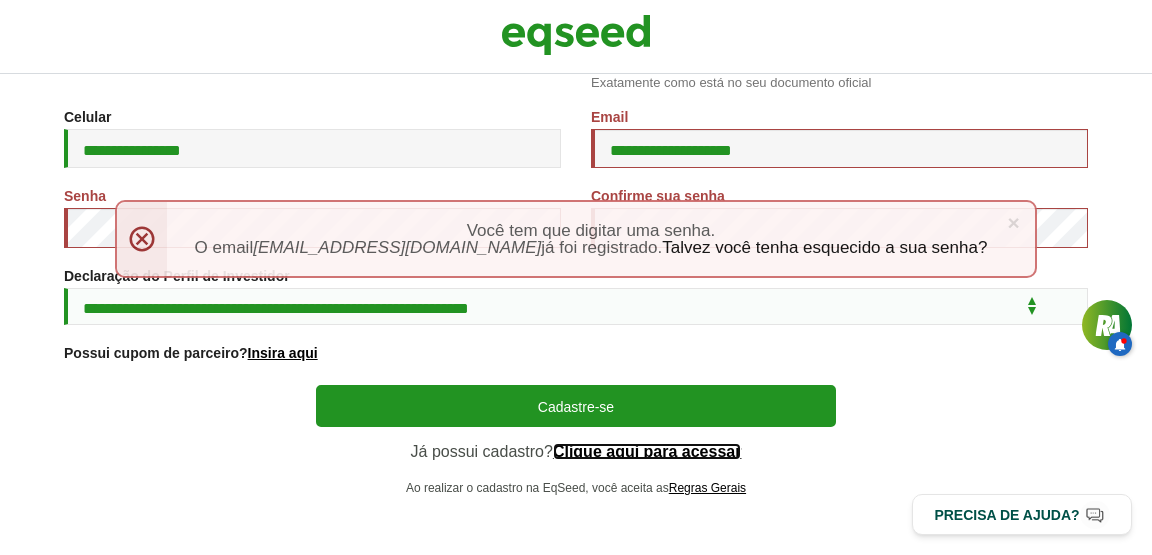 click on "Clique aqui para acessar" at bounding box center (647, 452) 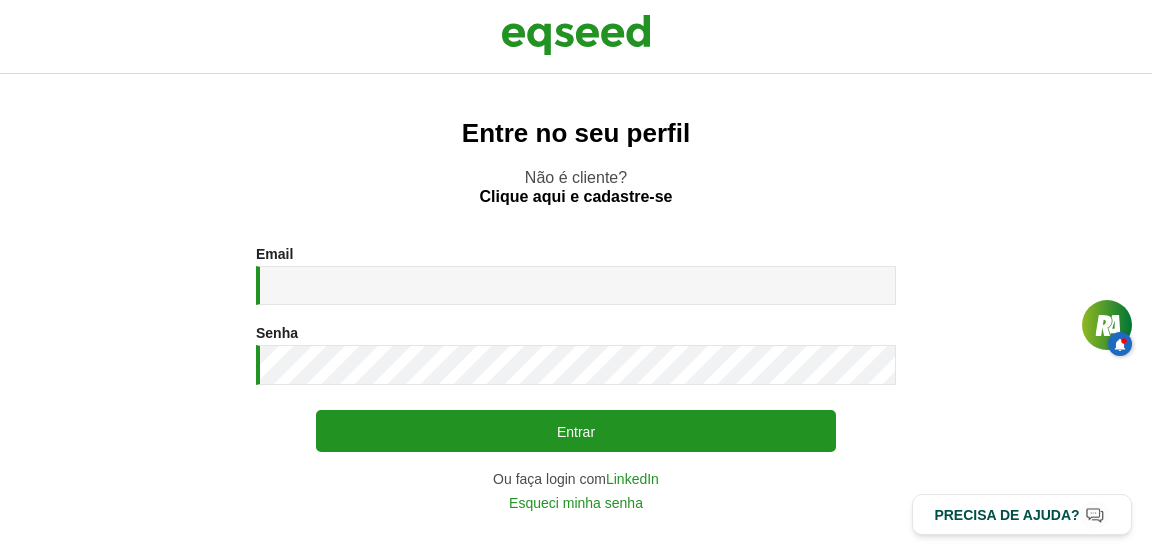 scroll, scrollTop: 0, scrollLeft: 0, axis: both 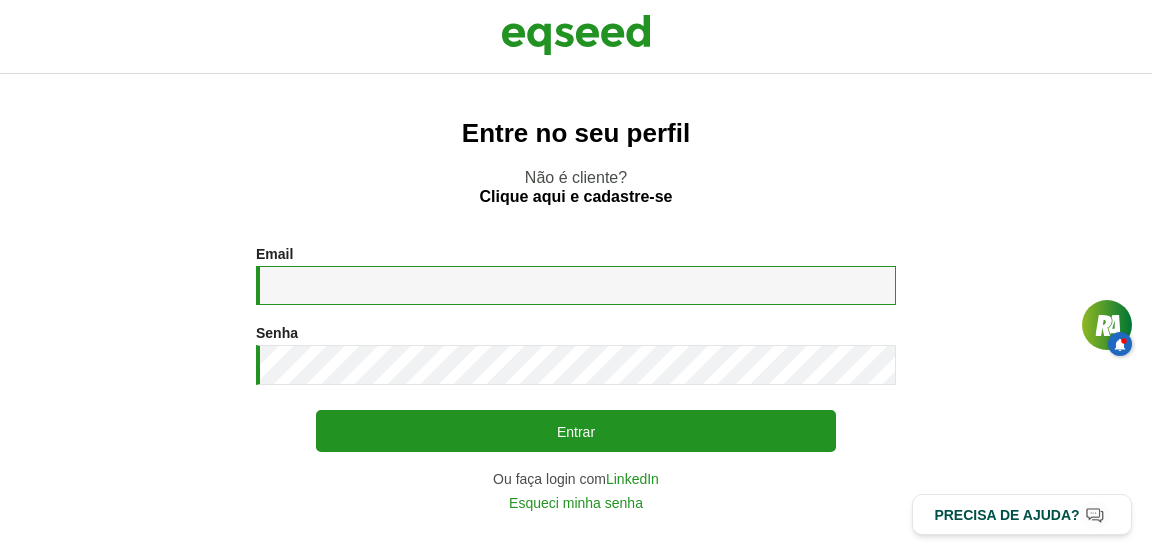 click on "Email  *" at bounding box center [576, 285] 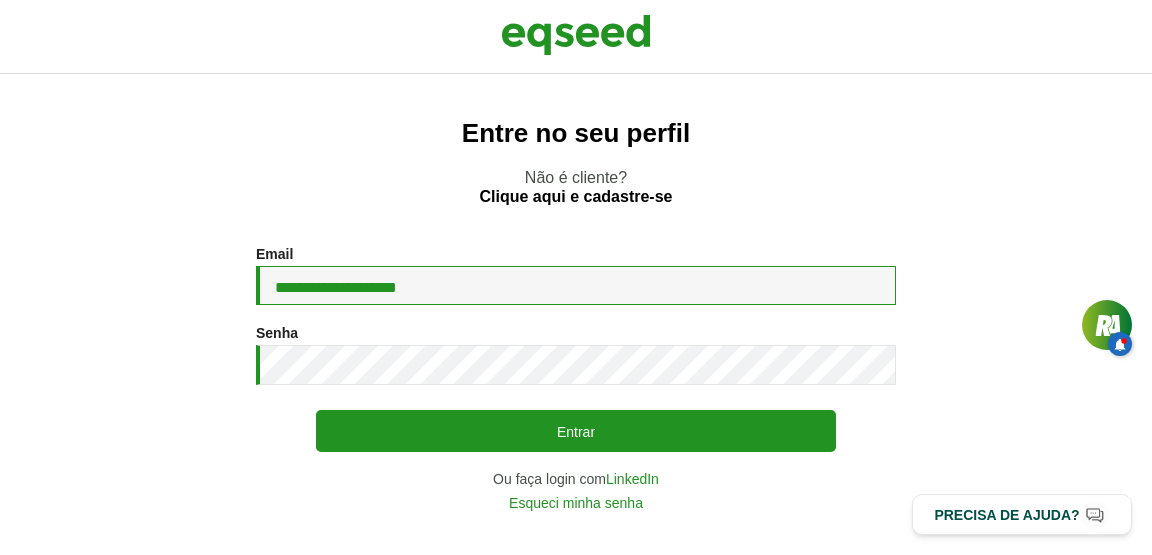 type on "**********" 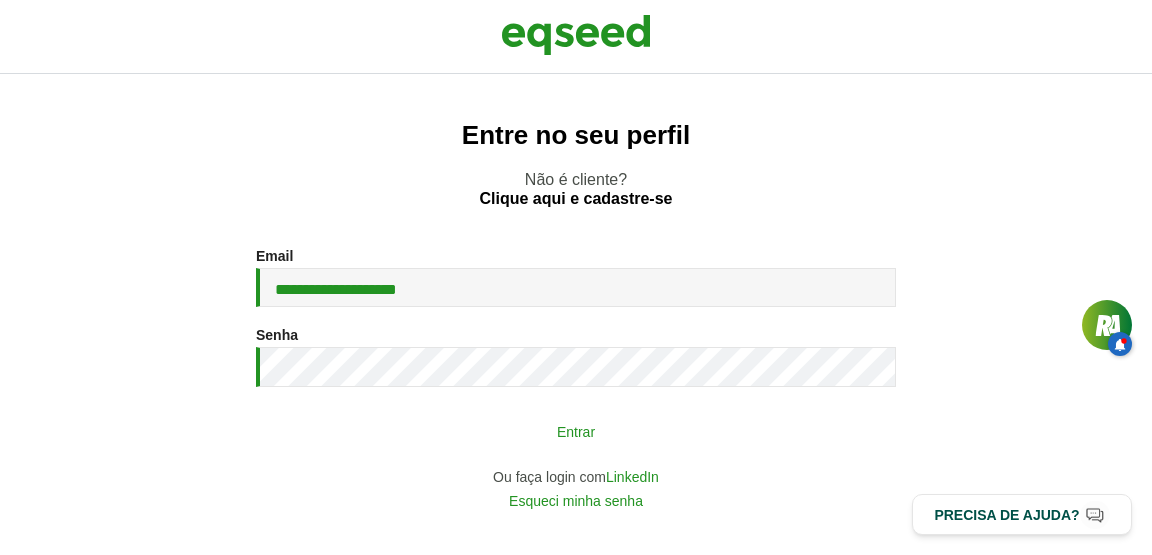 click on "Entrar" at bounding box center (576, 431) 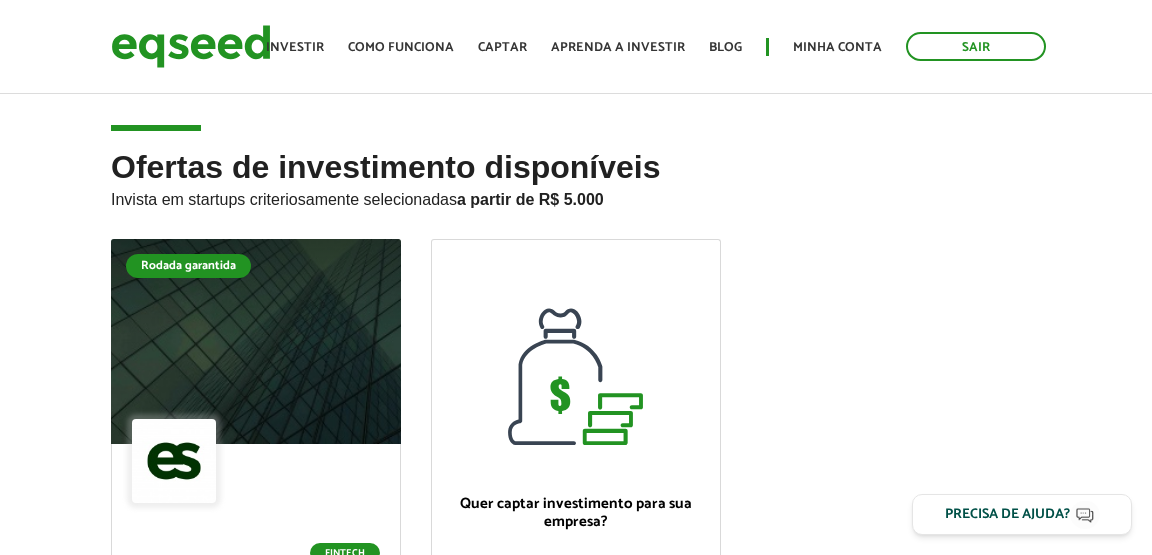 scroll, scrollTop: 0, scrollLeft: 0, axis: both 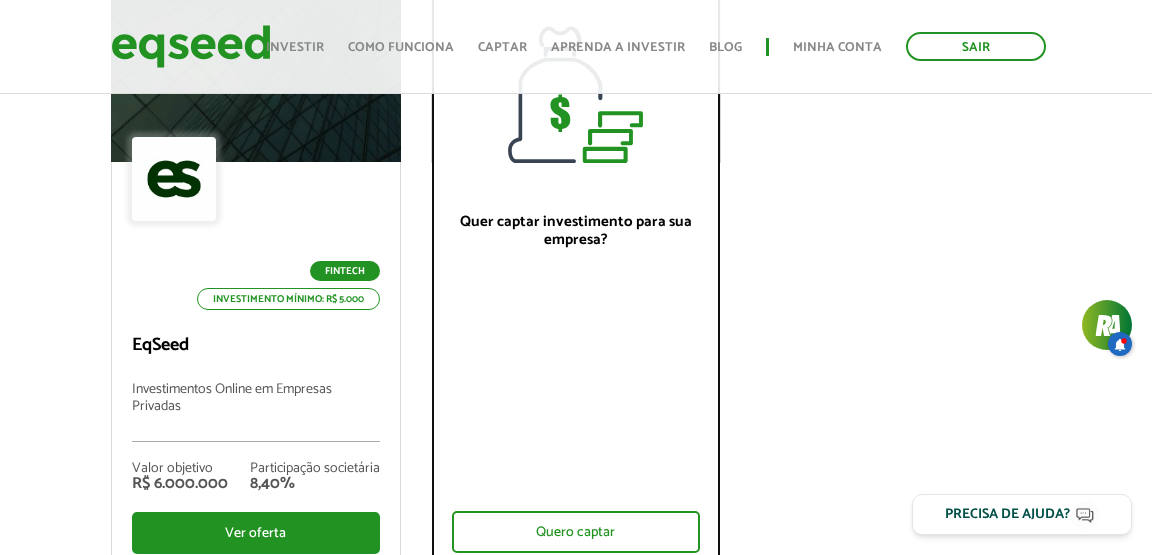 click on "Quer captar investimento para sua empresa?
Quero captar" at bounding box center [576, 365] 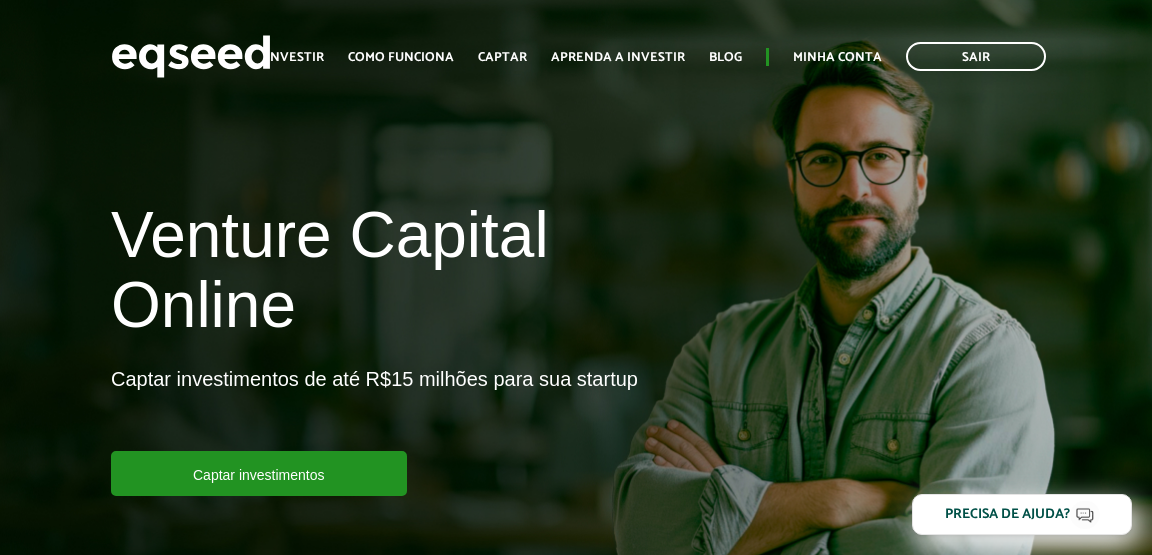scroll, scrollTop: 0, scrollLeft: 0, axis: both 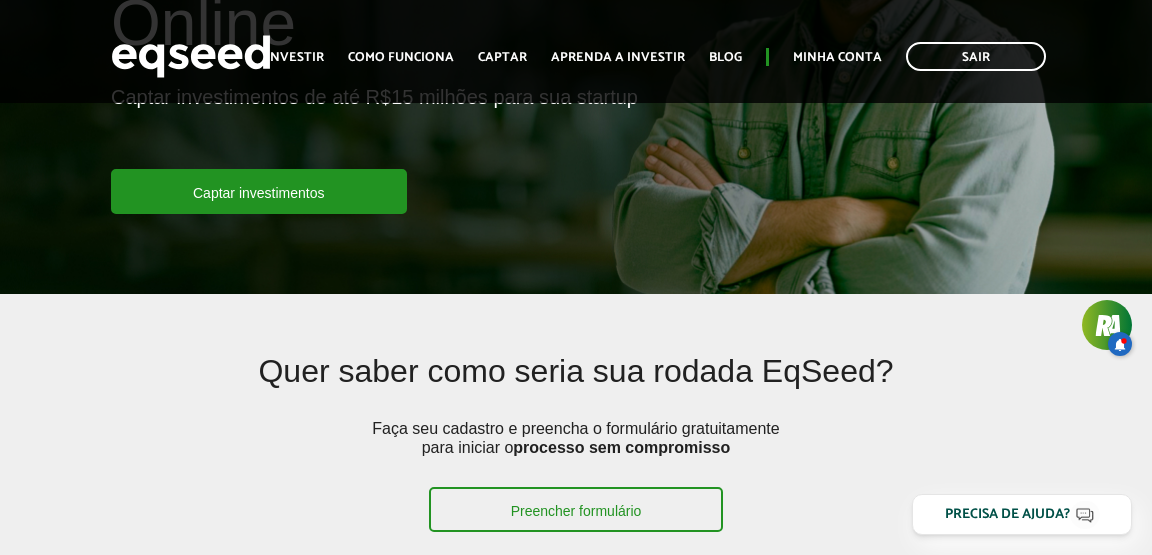 click on "Quer saber como seria sua rodada EqSeed?" at bounding box center [576, 386] 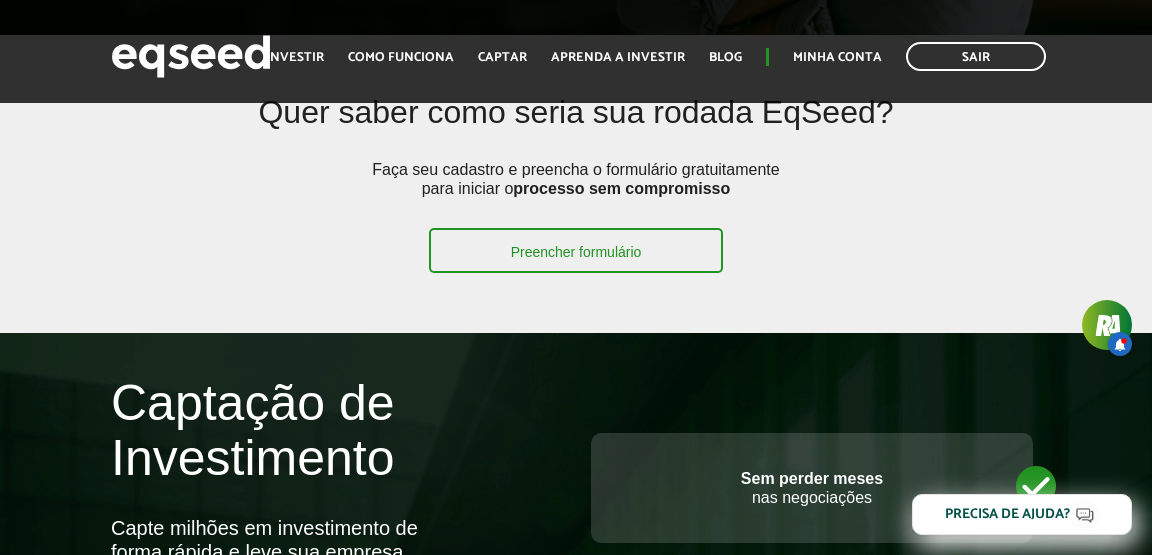 scroll, scrollTop: 546, scrollLeft: 0, axis: vertical 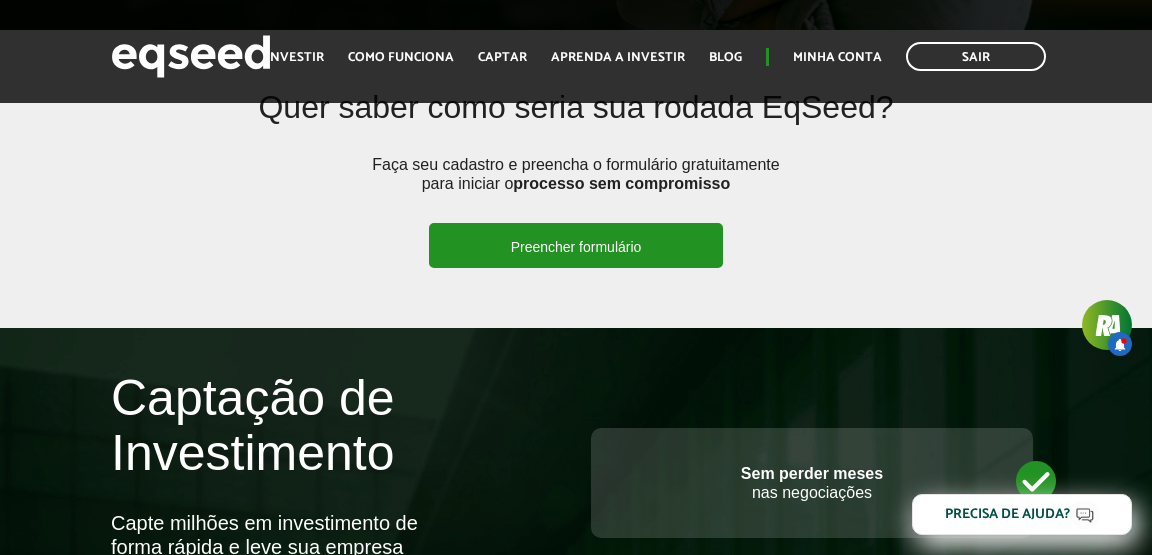 click on "Preencher formulário" at bounding box center (576, 245) 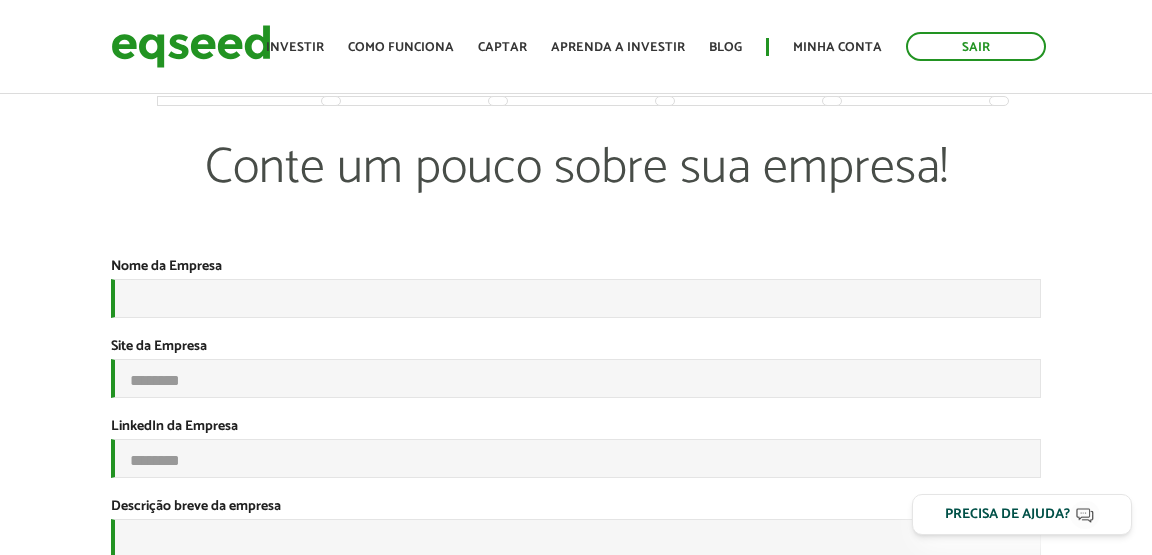 scroll, scrollTop: 0, scrollLeft: 0, axis: both 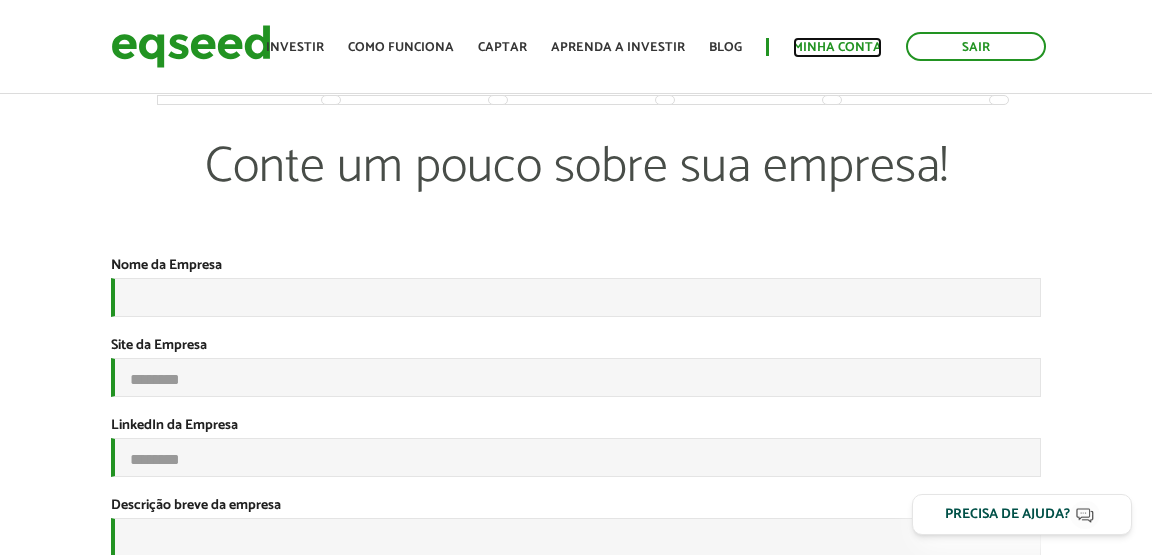 click on "Minha conta" at bounding box center [837, 47] 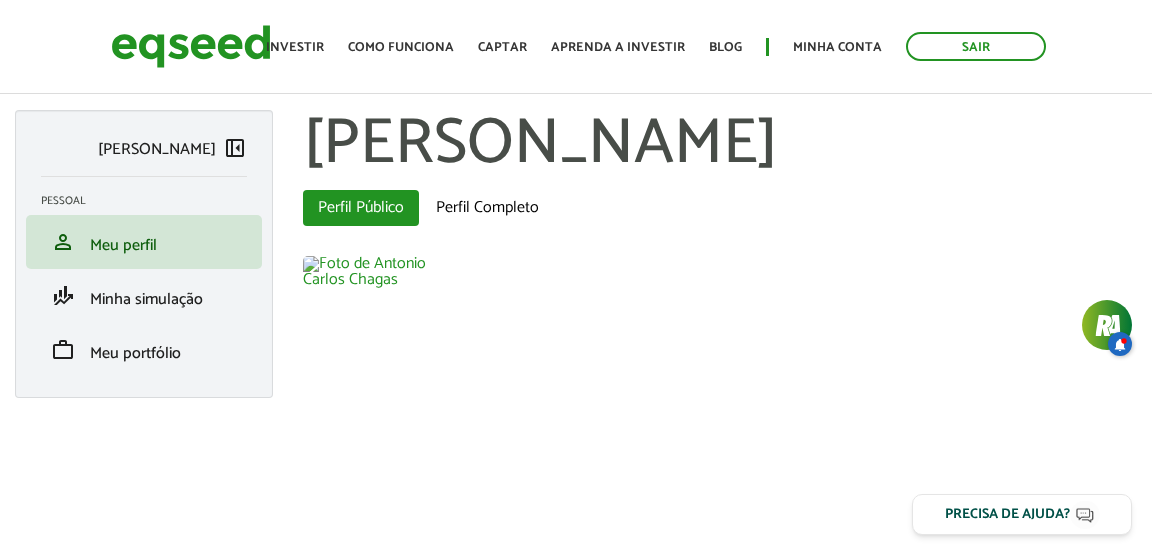 scroll, scrollTop: 0, scrollLeft: 0, axis: both 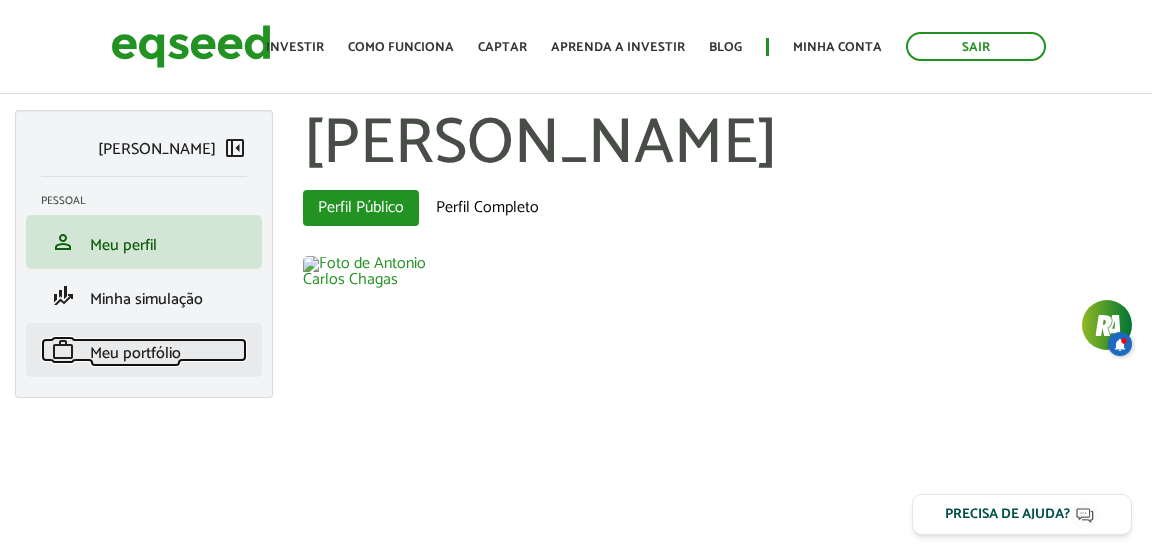 click on "Meu portfólio" at bounding box center [135, 353] 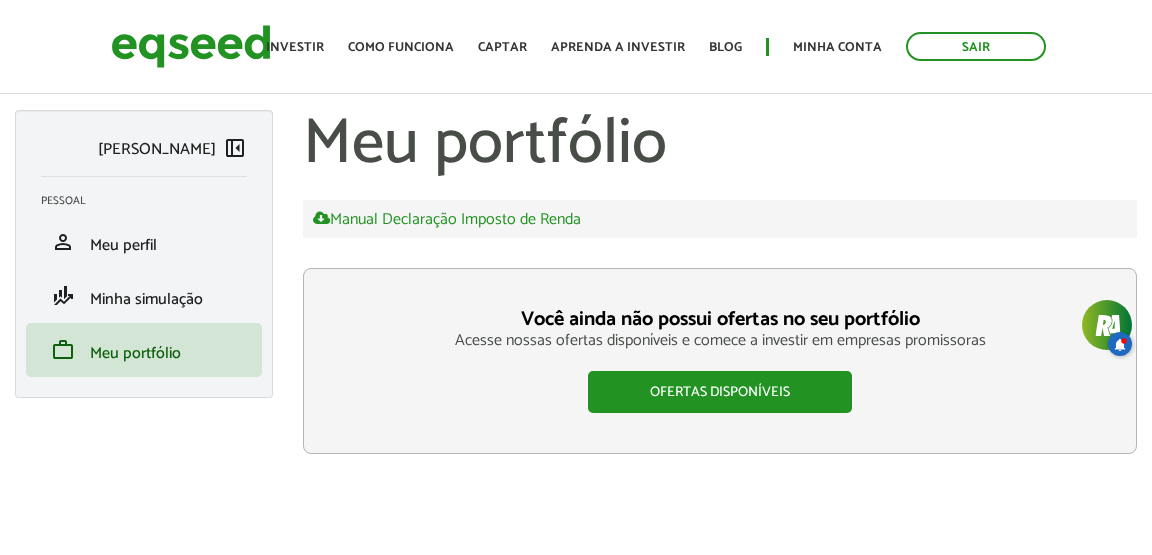 scroll, scrollTop: 0, scrollLeft: 0, axis: both 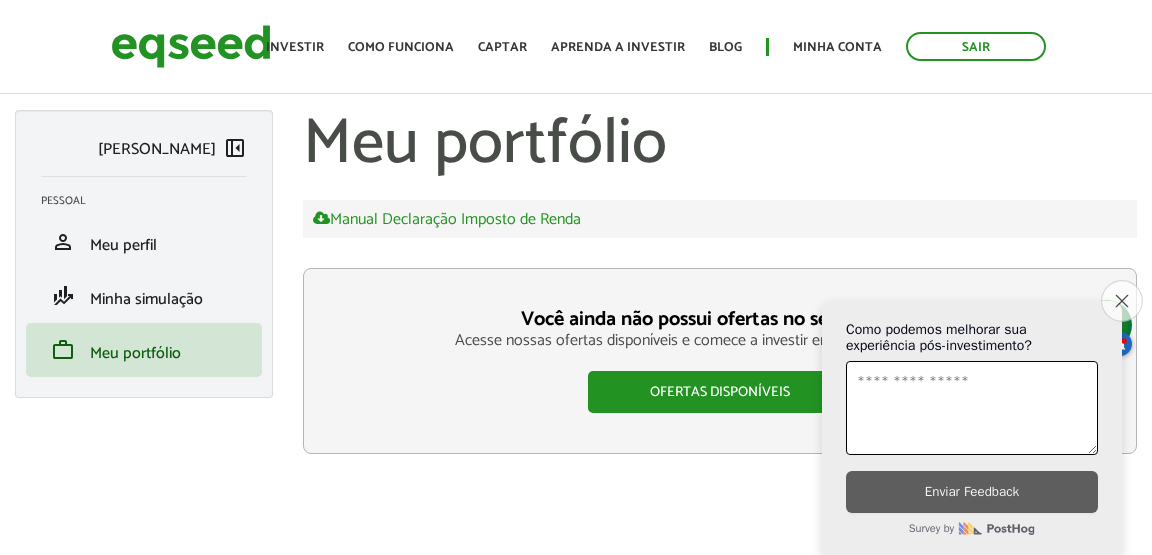 click on "Close survey" 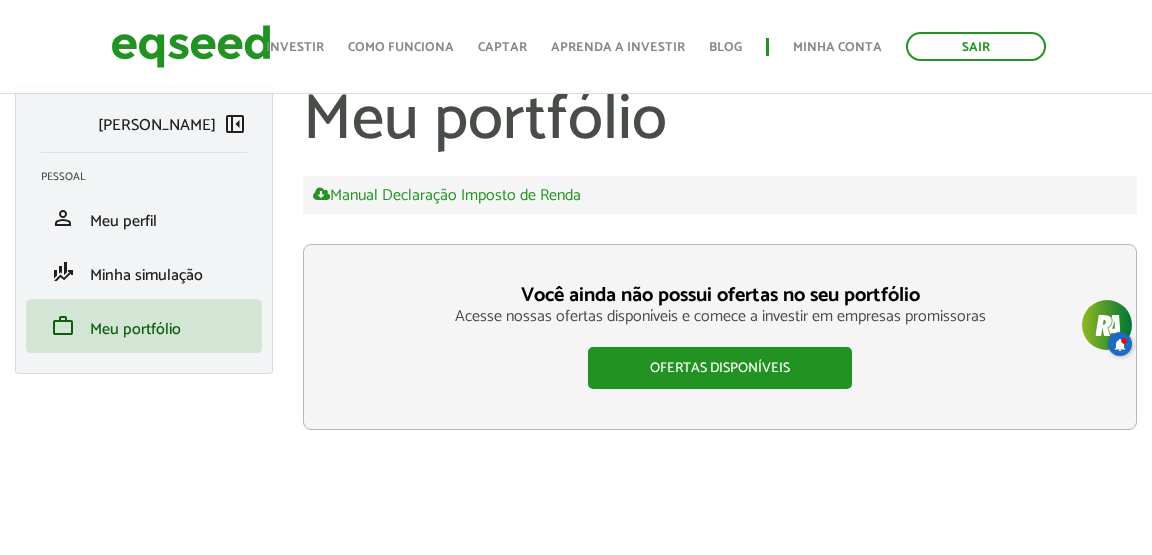scroll, scrollTop: 0, scrollLeft: 0, axis: both 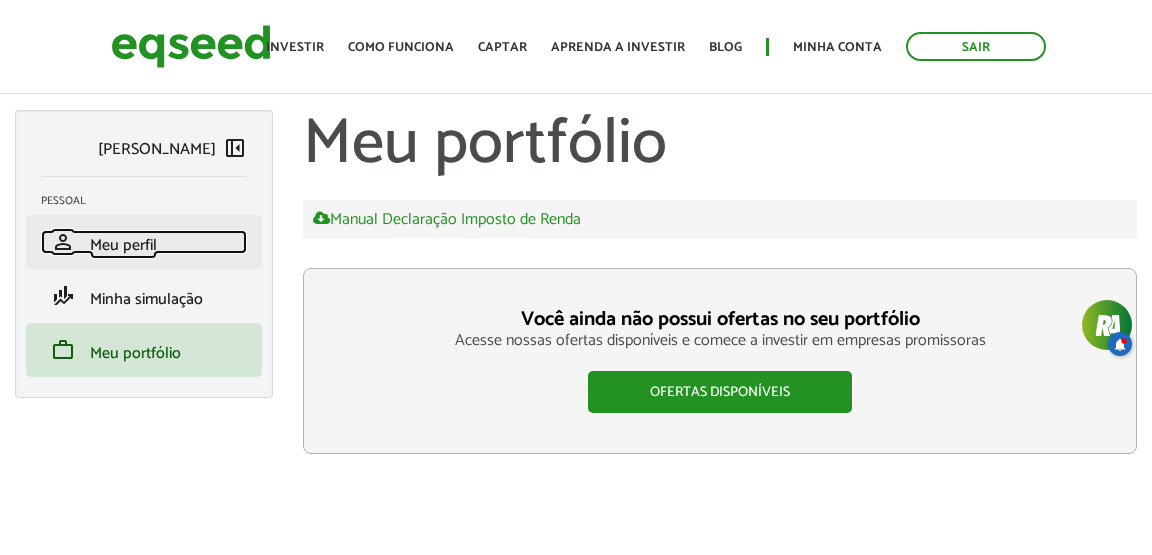 click on "Meu perfil" at bounding box center (123, 245) 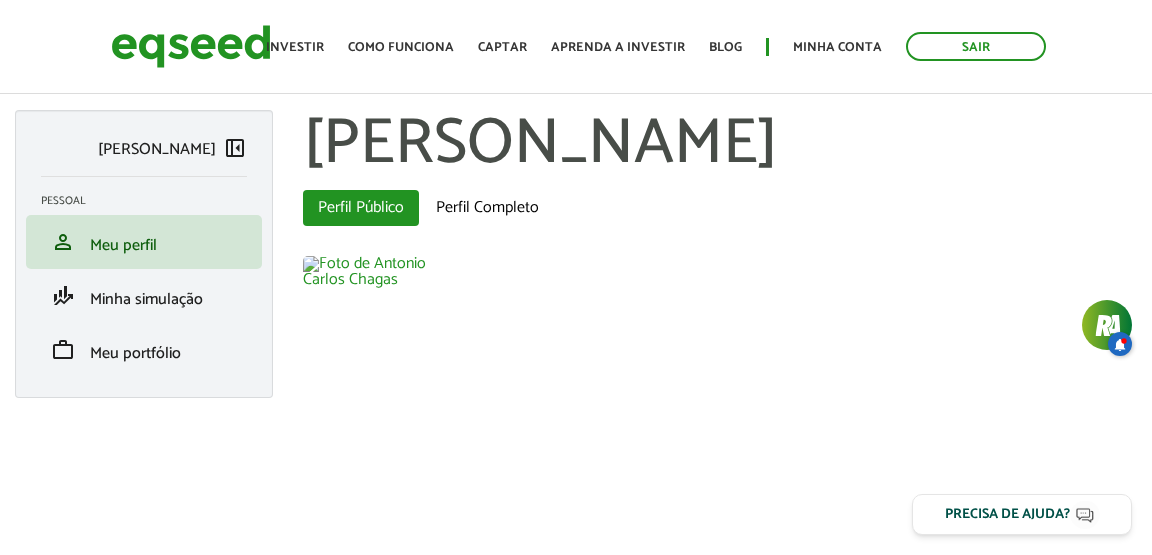 scroll, scrollTop: 0, scrollLeft: 0, axis: both 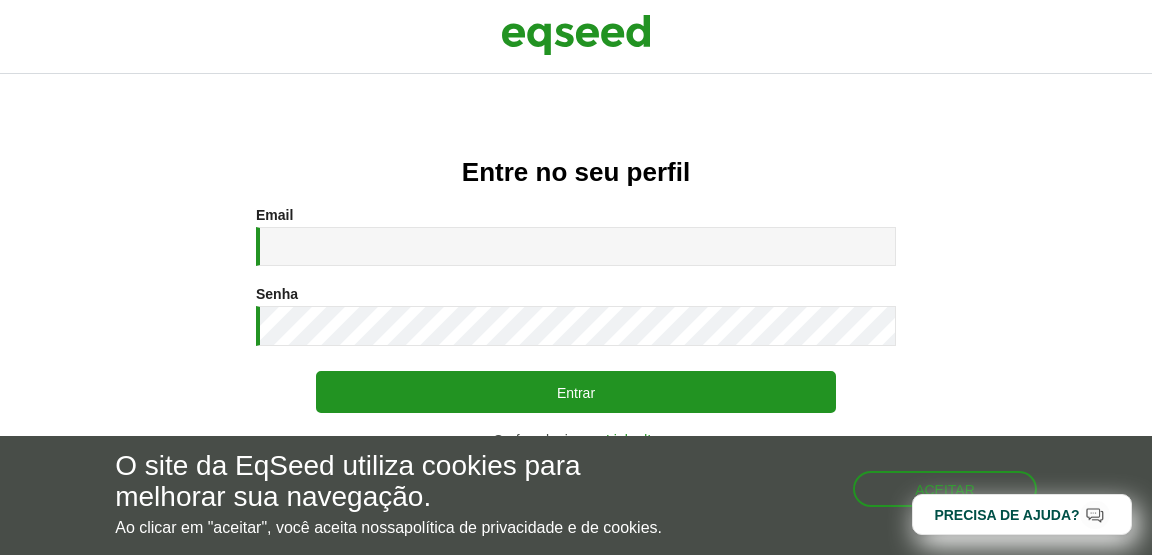 click on "Ao clicar em "aceitar", você aceita nossa  política de privacidade e de cookies ." at bounding box center (391, 527) 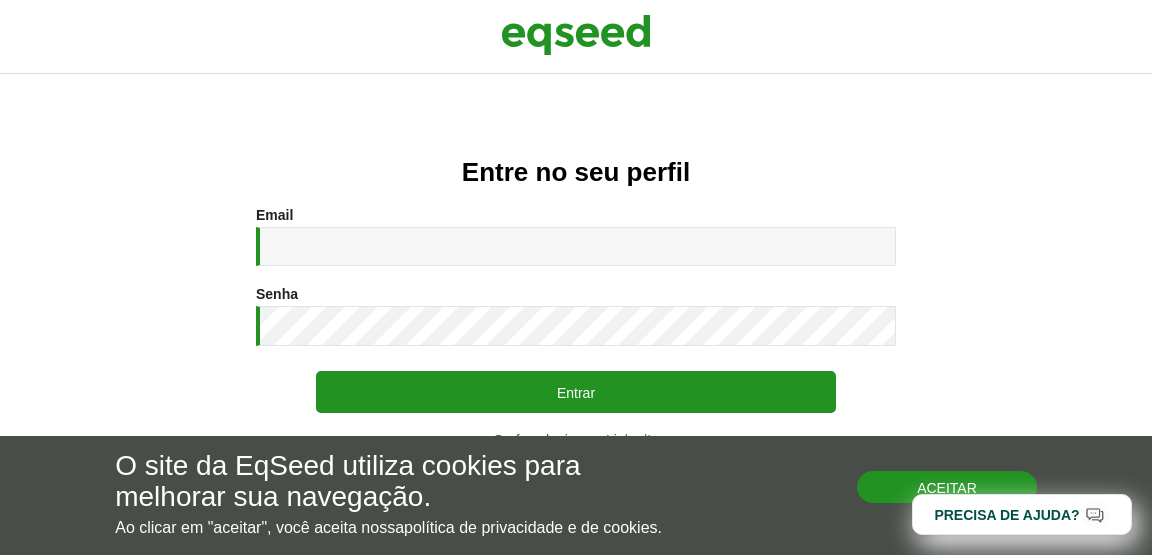 click on "Aceitar" at bounding box center [947, 487] 